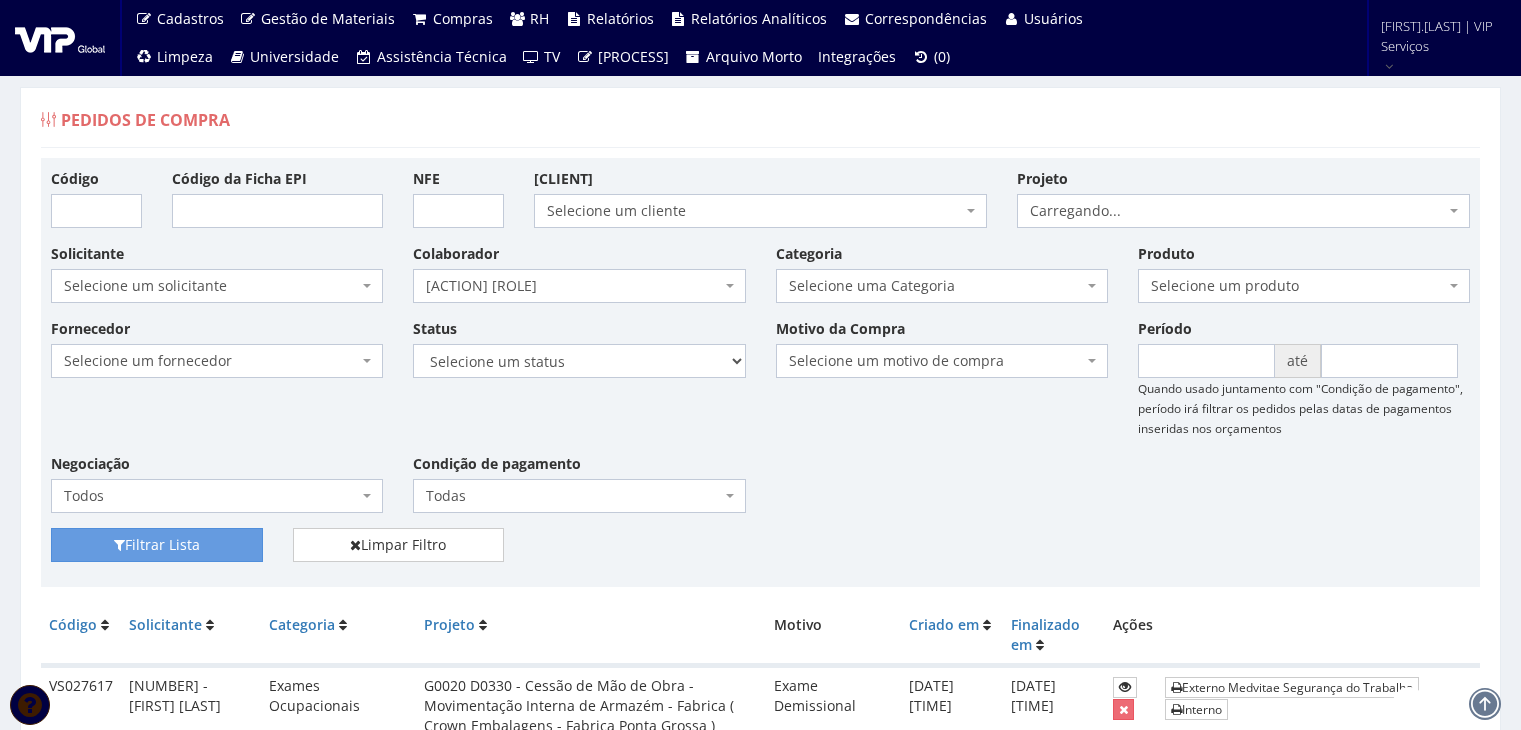 scroll, scrollTop: 0, scrollLeft: 0, axis: both 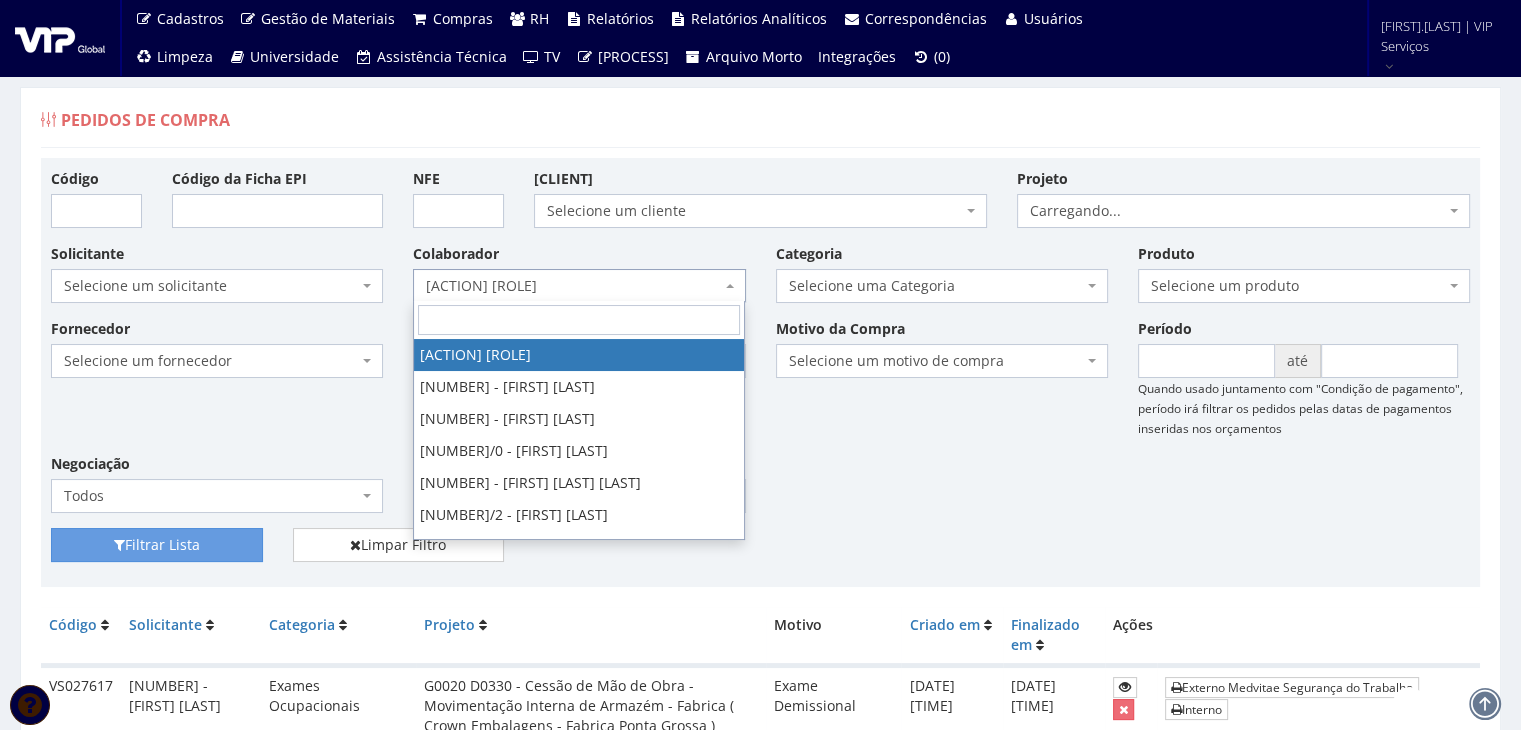 click on "Selecione um colaborador" at bounding box center [573, 286] 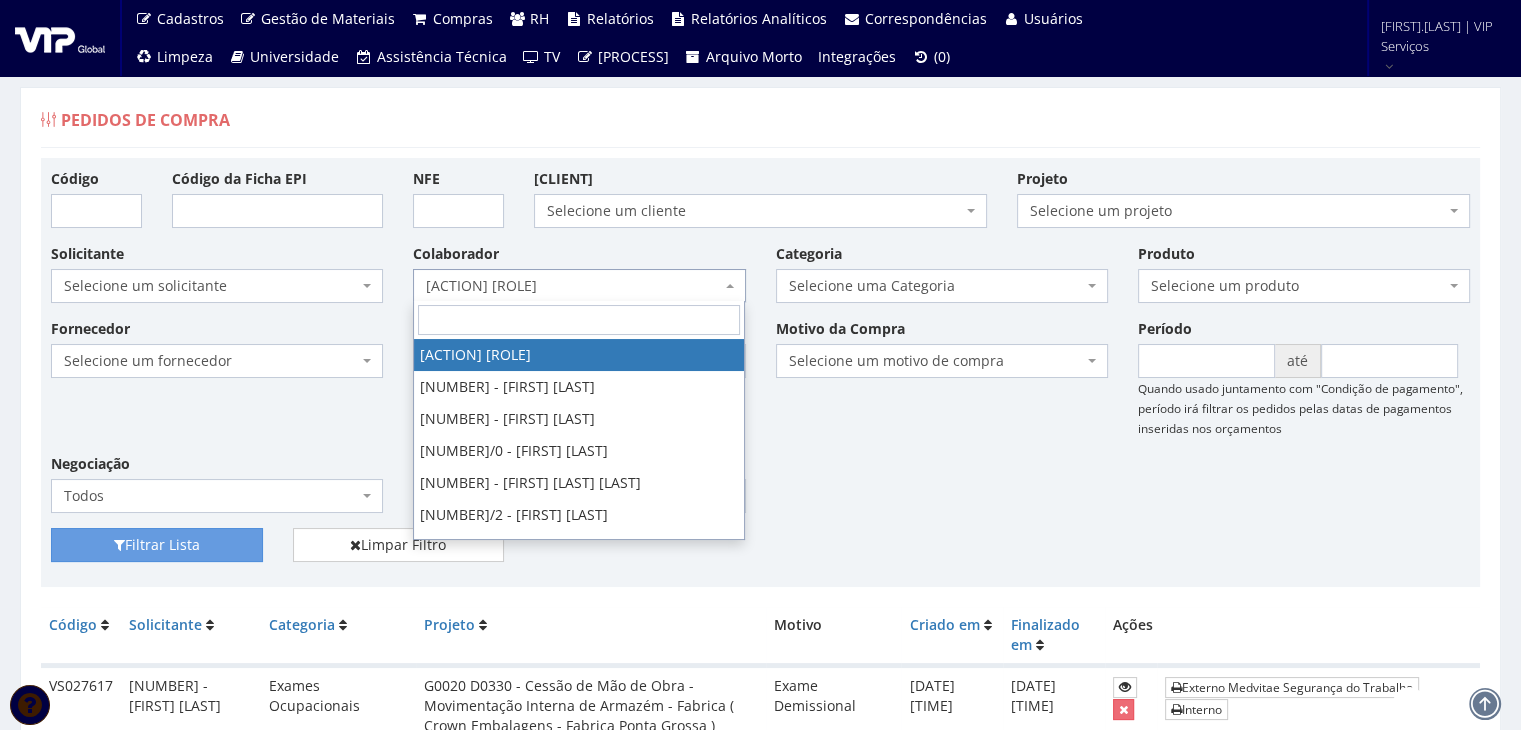 click on "Selecione um colaborador" at bounding box center [573, 286] 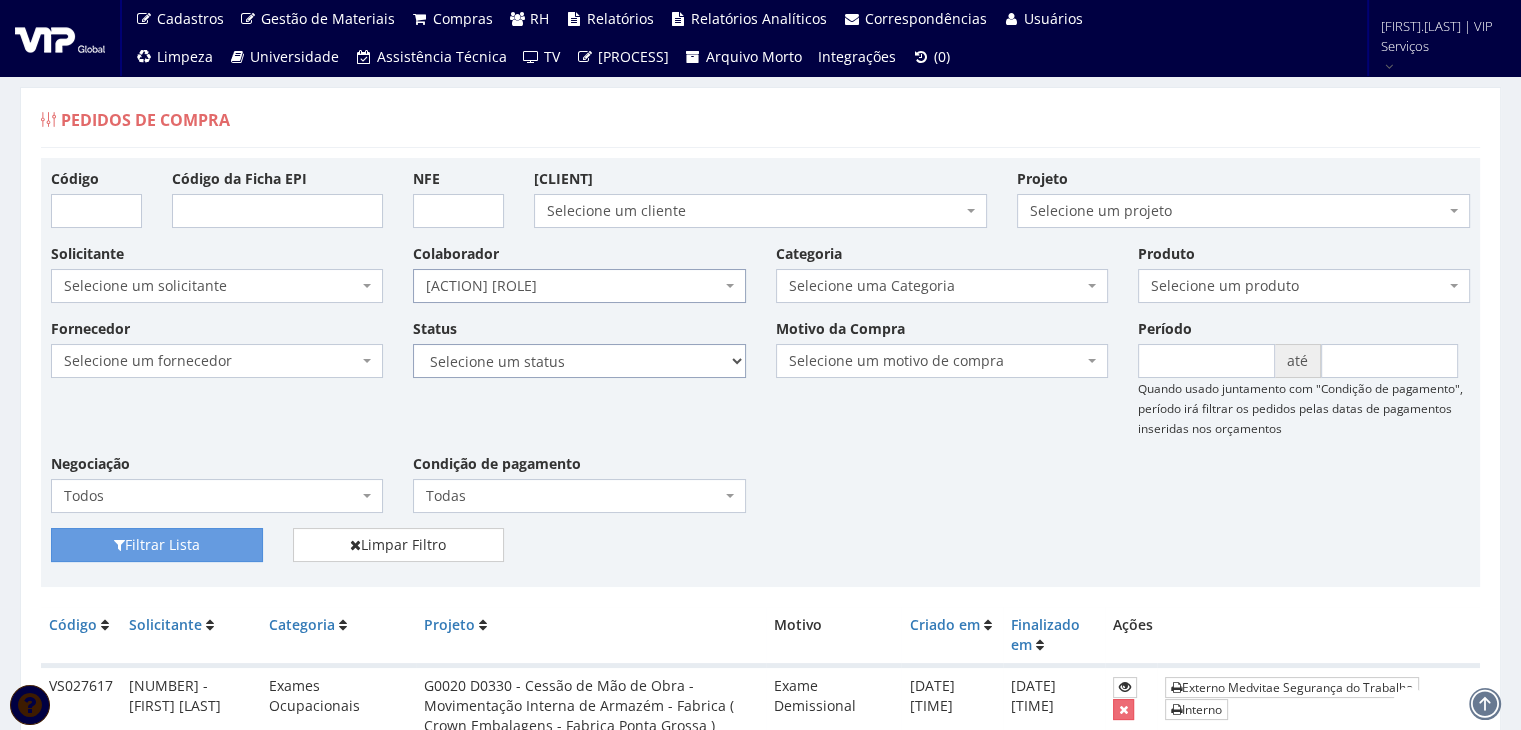 click on "Selecione um status Cancelado Aguardando Aprovação Diretoria Pedido Aprovado Aguardando Aprovação de Orçamento Orçamento Aprovado Compra Efetuada Entrega Efetuada Entrega Registrada" at bounding box center [579, 361] 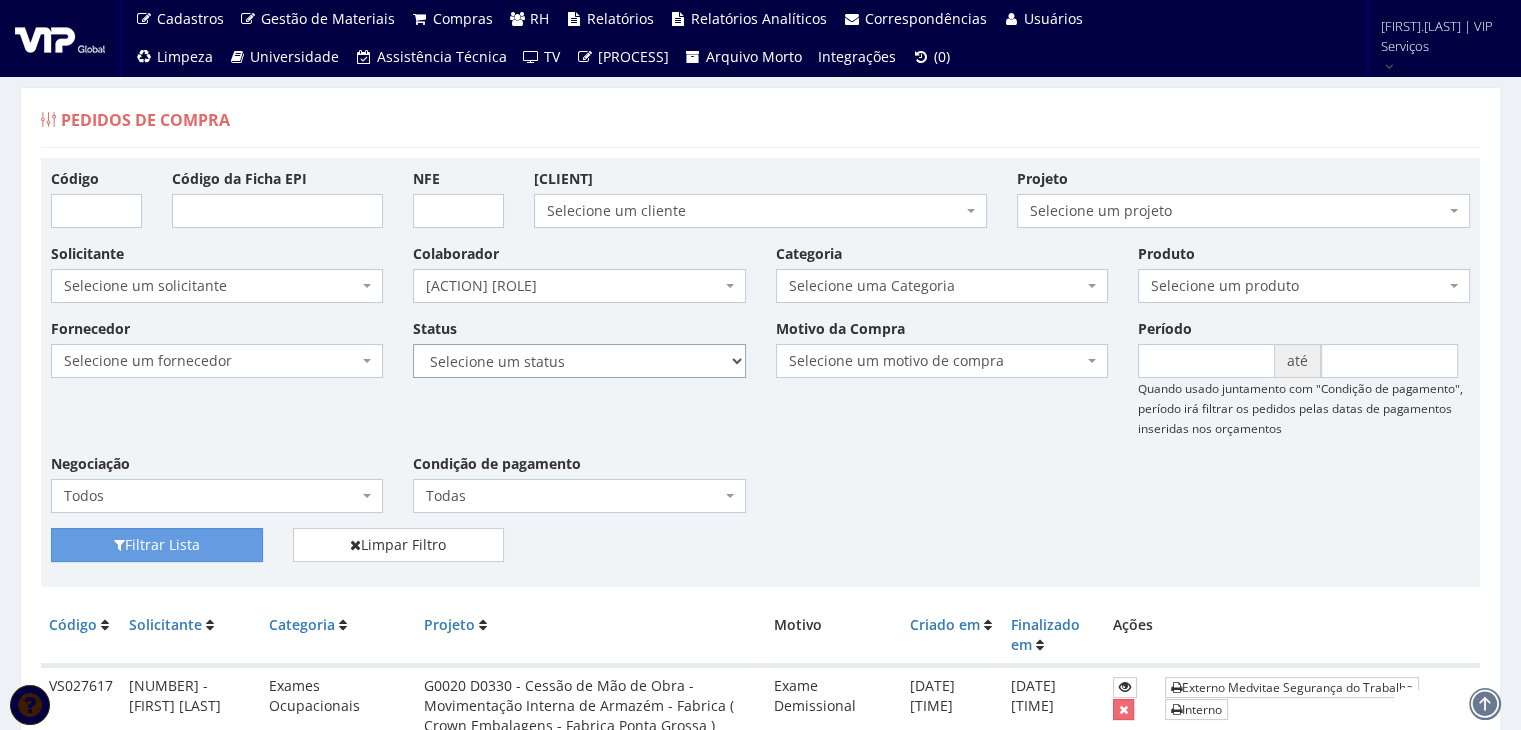 select on "1" 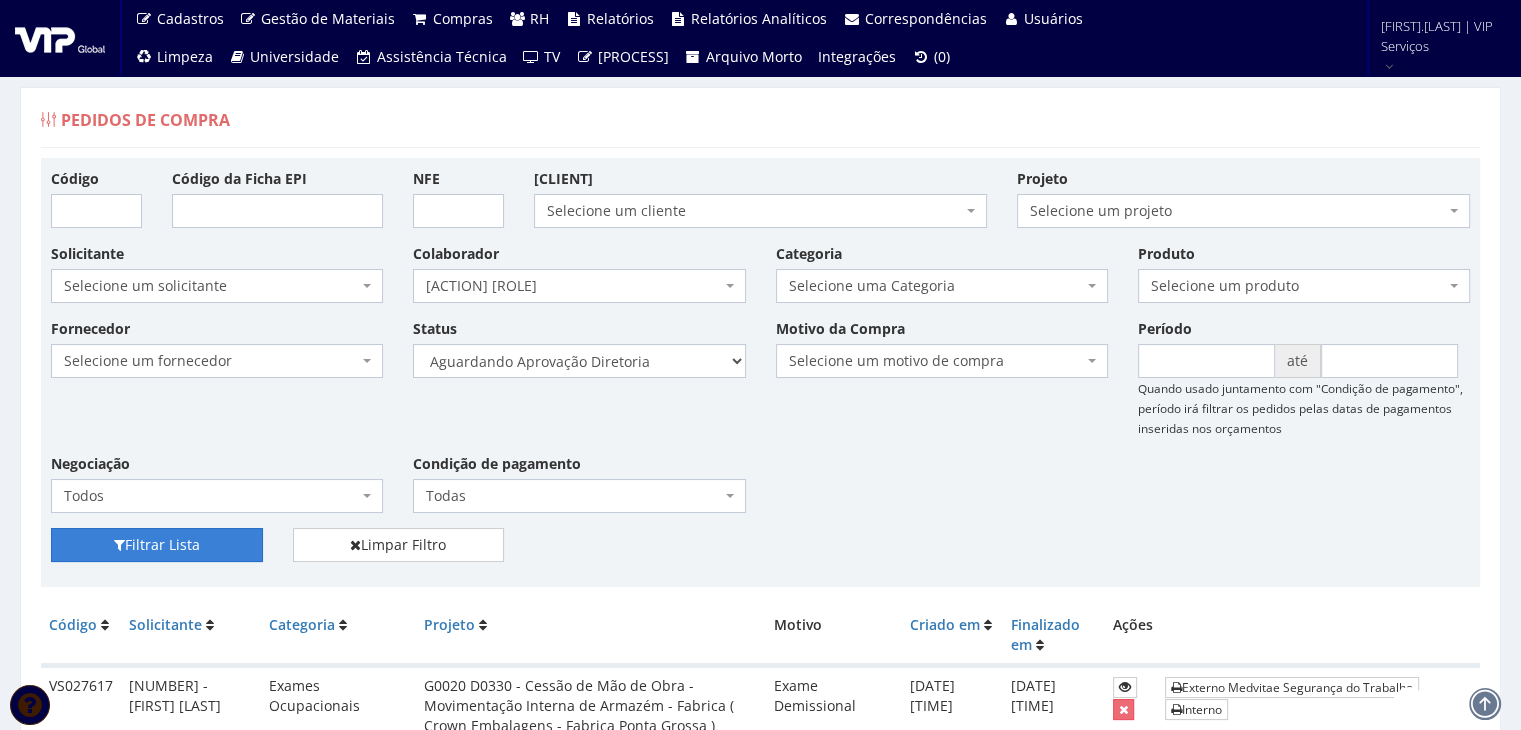 click on "Filtrar Lista" at bounding box center [157, 545] 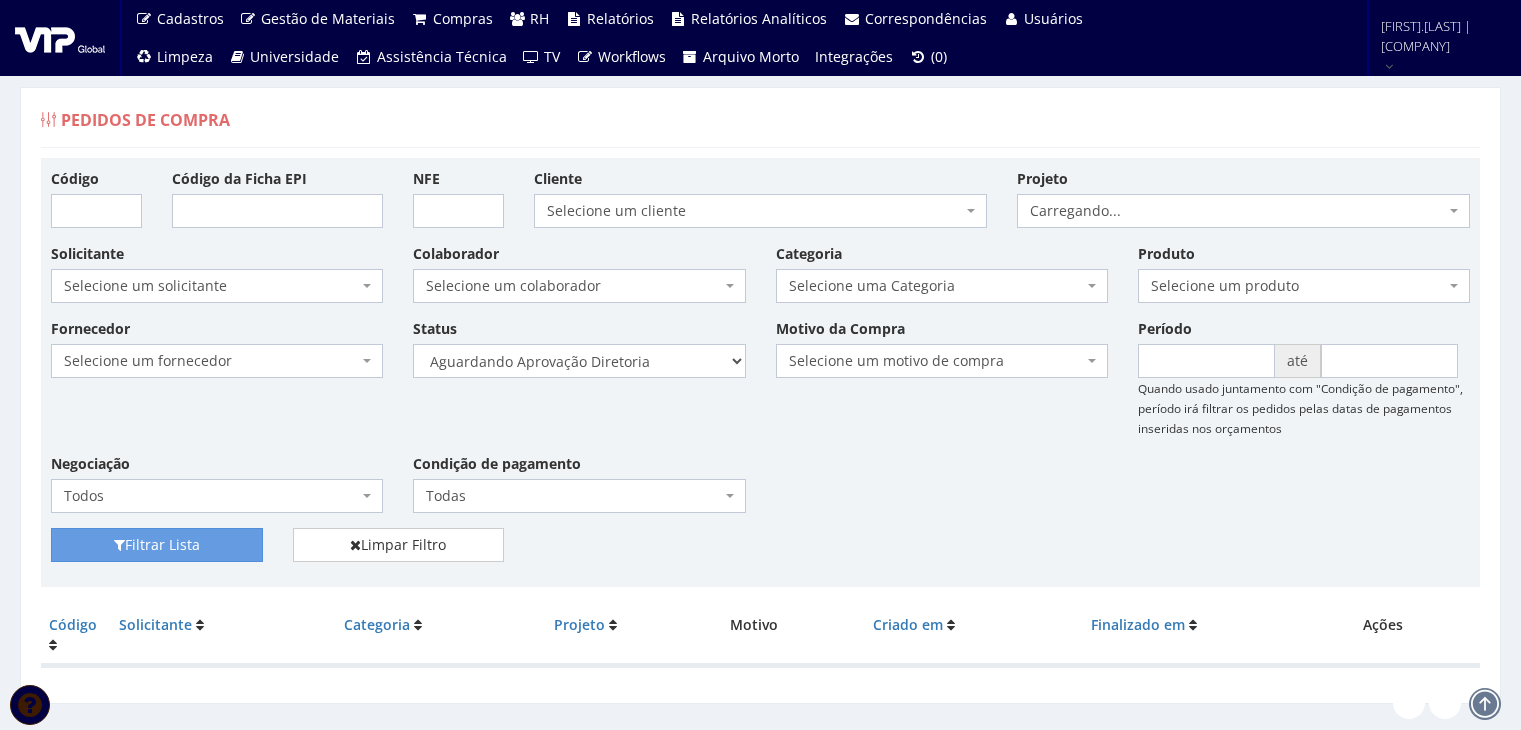 scroll, scrollTop: 0, scrollLeft: 0, axis: both 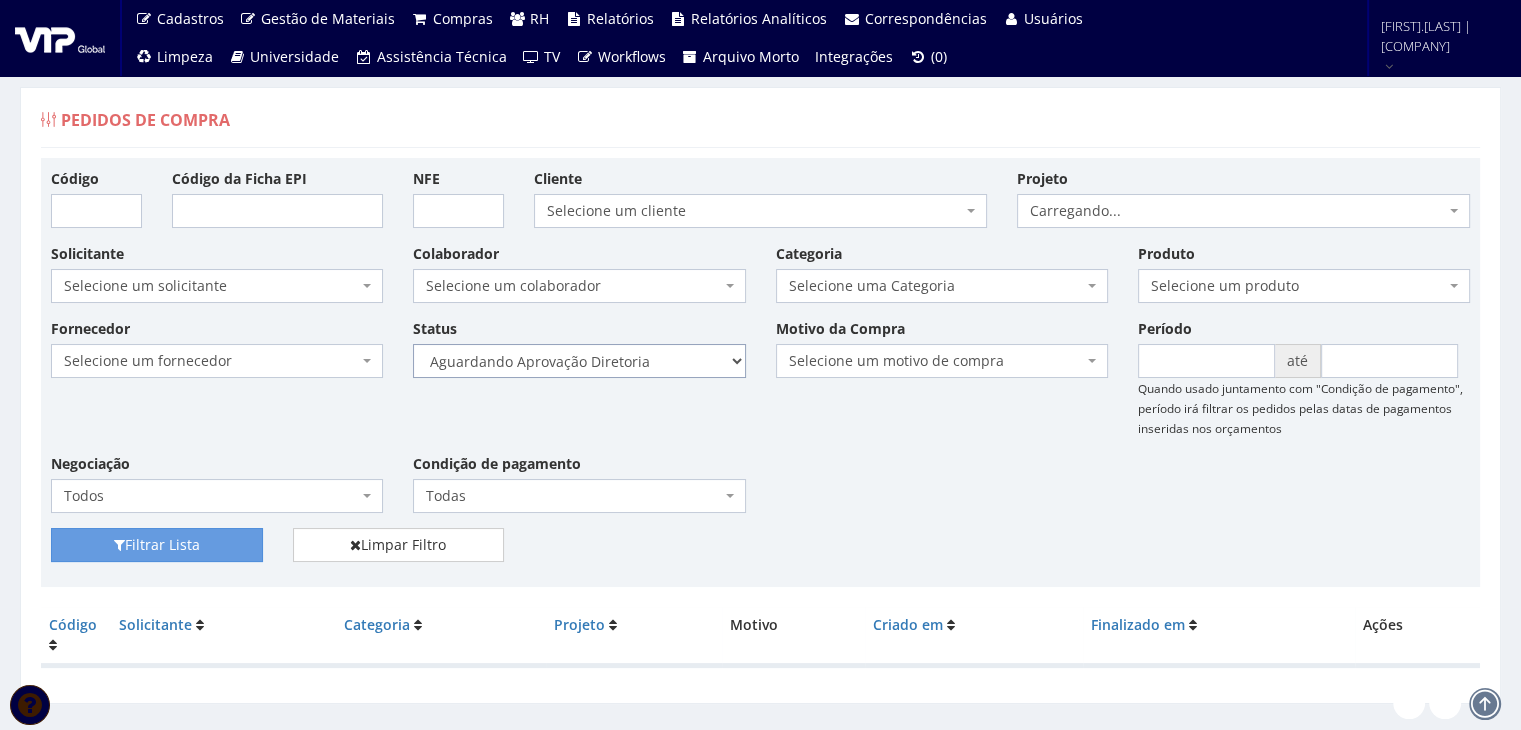 drag, startPoint x: 0, startPoint y: 0, endPoint x: 624, endPoint y: 365, distance: 722.9115 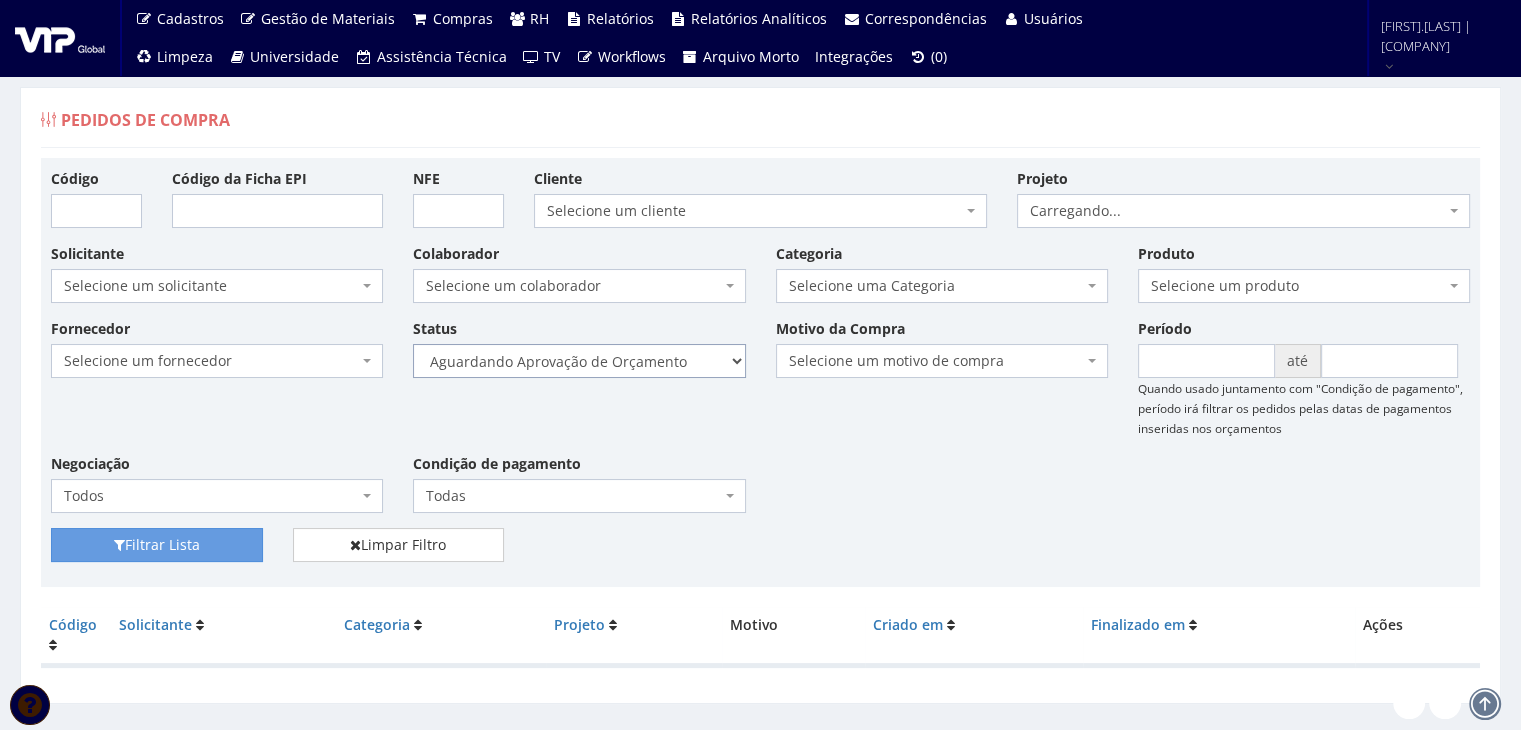 click on "Selecione um status Cancelado Aguardando Aprovação Diretoria Pedido Aprovado Aguardando Aprovação de Orçamento Orçamento Aprovado Compra Efetuada Entrega Efetuada Entrega Registrada" at bounding box center (579, 361) 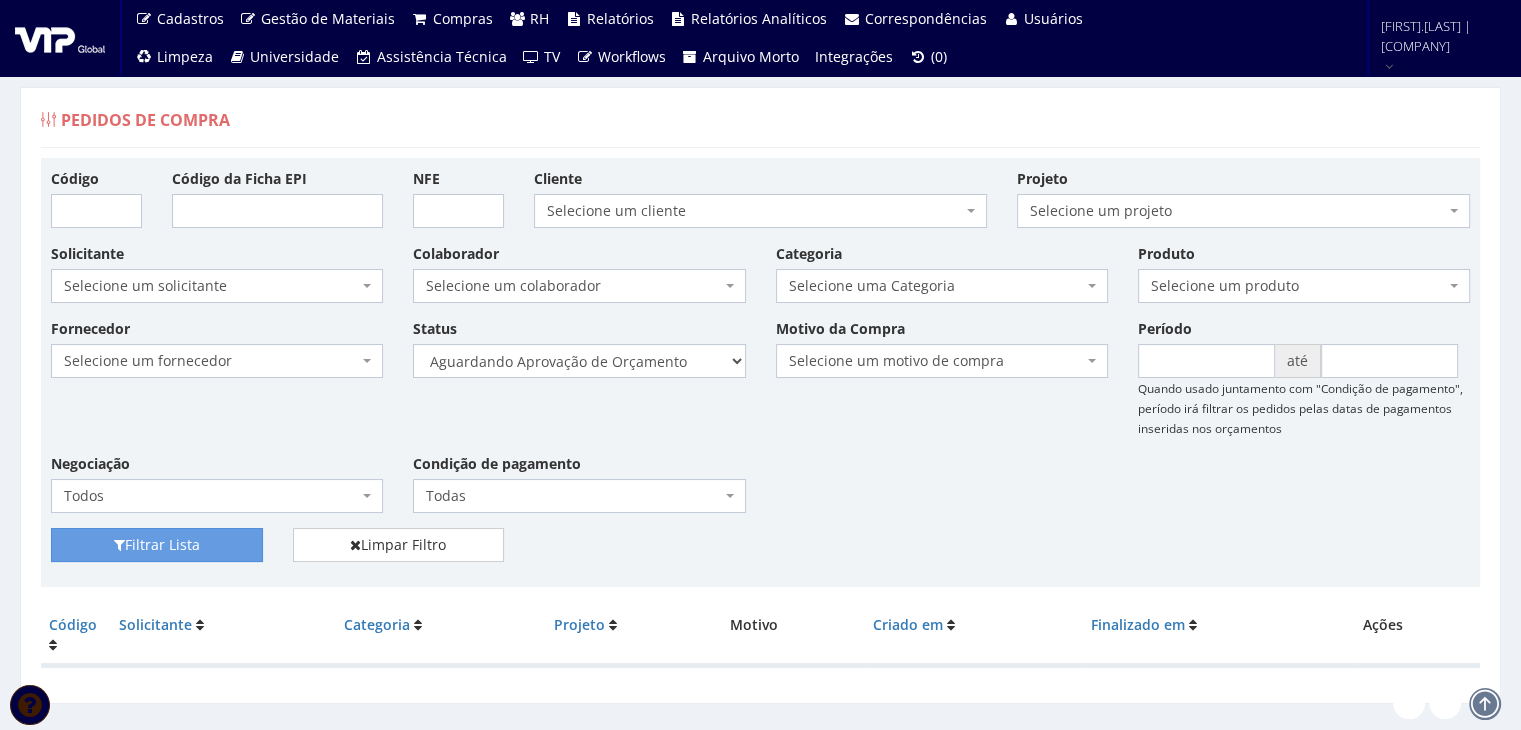 click on "Fornecedor
Selecione um fornecedor ******** ******** 1000 MARCAS BRASIL 123 MILHAS 2WD SOLUÇÕES E CONTROLES DE PRAGAS 4SHOW COMERCIO DE ELETRONICOS LTDA 50 Hotel A C A DIAS COMERCIAL A Centro Oeste Tubos e Conexões A F M DE MELO ME A FLORA SAVASSI LTDA A INDUSTRIAL A R G3 TELECOM ASSOCIADOS LTDA A Z ELETRICOS A. S. COELHO A.F.P. TRANSPORTES CONFIANCA LTDA A2L-EPI LTDA Abate Imunizacao de Ambientes e Servicos Ltda Abra Promocional Abrafer ABSOLUTA EQUIPAMENTOS E SERVICOS ABSOLUTTASHOP AC CARPINTARIA, REFORMAS EM GERAL Ac Coelho Acacia Medicina do Trabalho - Uberlândia MG ACACIA UBERABA MEDICINA DO TRABALHO Ação Med Acaso Impressões Acbz Importação e Comércio Ltda AÇO E AÇO VERGALHOES LTDA Açojota Bauru ACQUAECO WASH Adailton de Jesus Santos ADALBERTO CHAVES E CARIMBOS ADEGRAF ETIQUETAS ADESIVAS LTDA Adelpack Fitas Adesivas Adelson Feiras e Eventos LTDA ADEMAQ IND. E COM DE EQUIPAMENTOS PARA ESCRITÓRIO LTDA - EPP Ademar Pedro de Godoi - Me ADENILSON APARECIDO SILVEIRA E SOUZA ALIMPA" at bounding box center (760, 423) 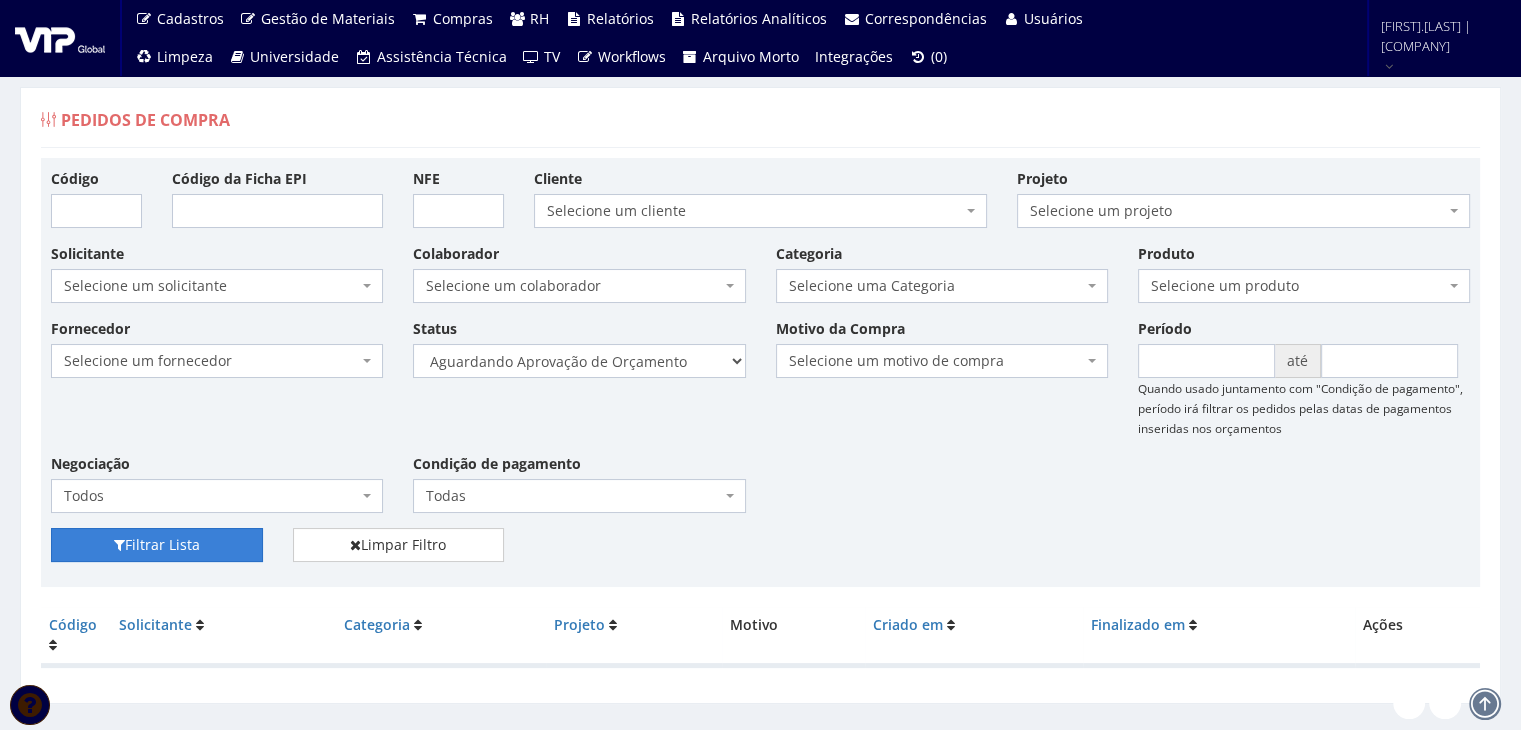 click on "Filtrar Lista" at bounding box center [157, 545] 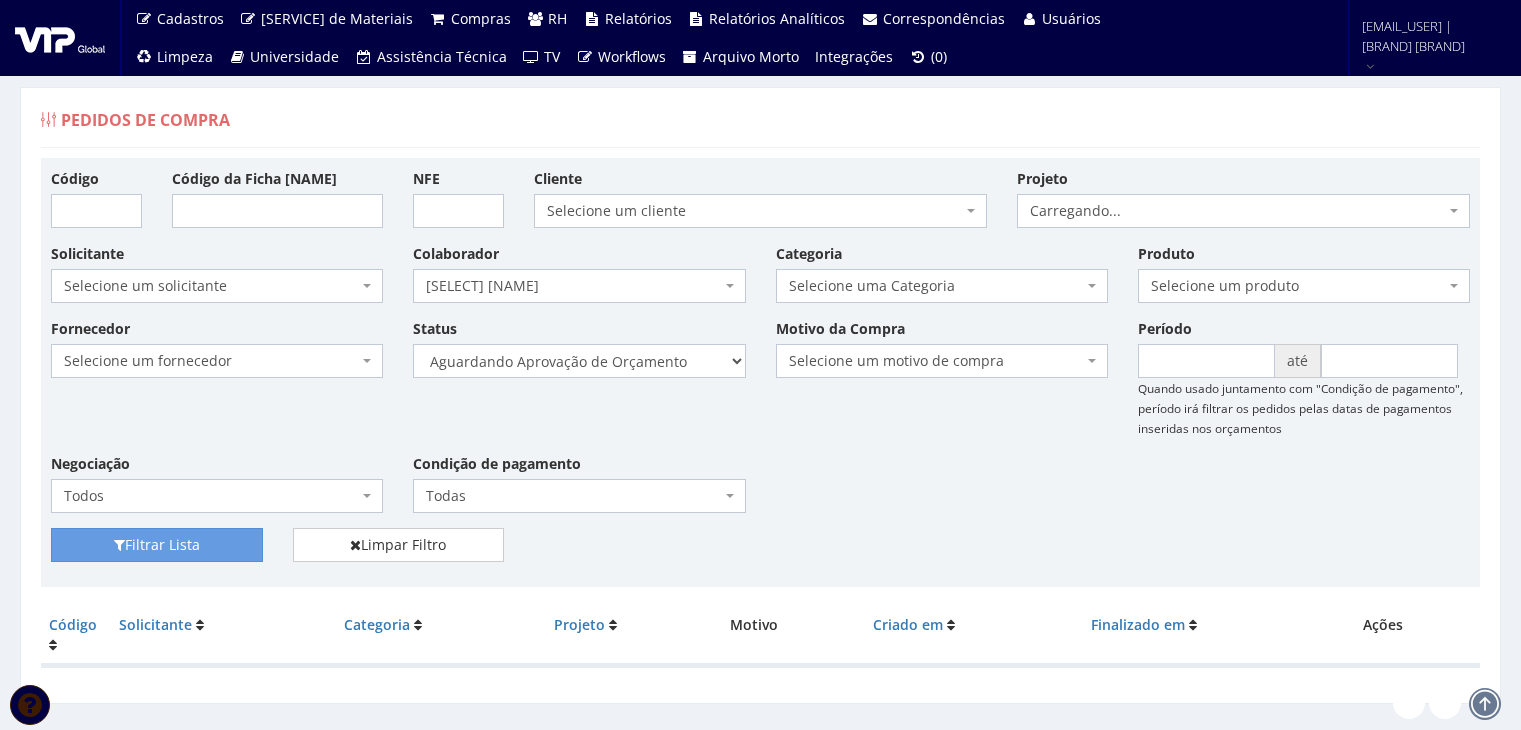 scroll, scrollTop: 0, scrollLeft: 0, axis: both 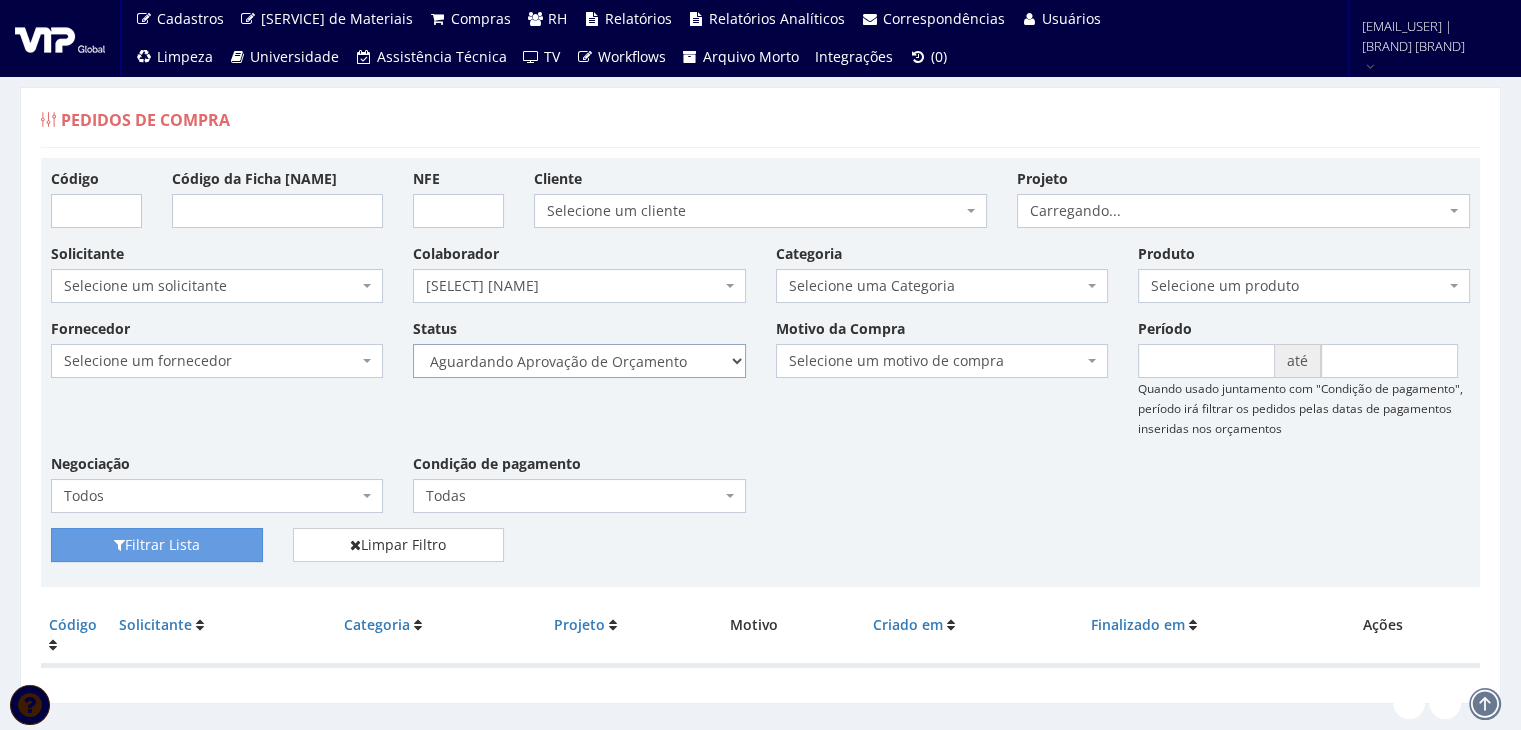 drag, startPoint x: 0, startPoint y: 0, endPoint x: 636, endPoint y: 365, distance: 733.2946 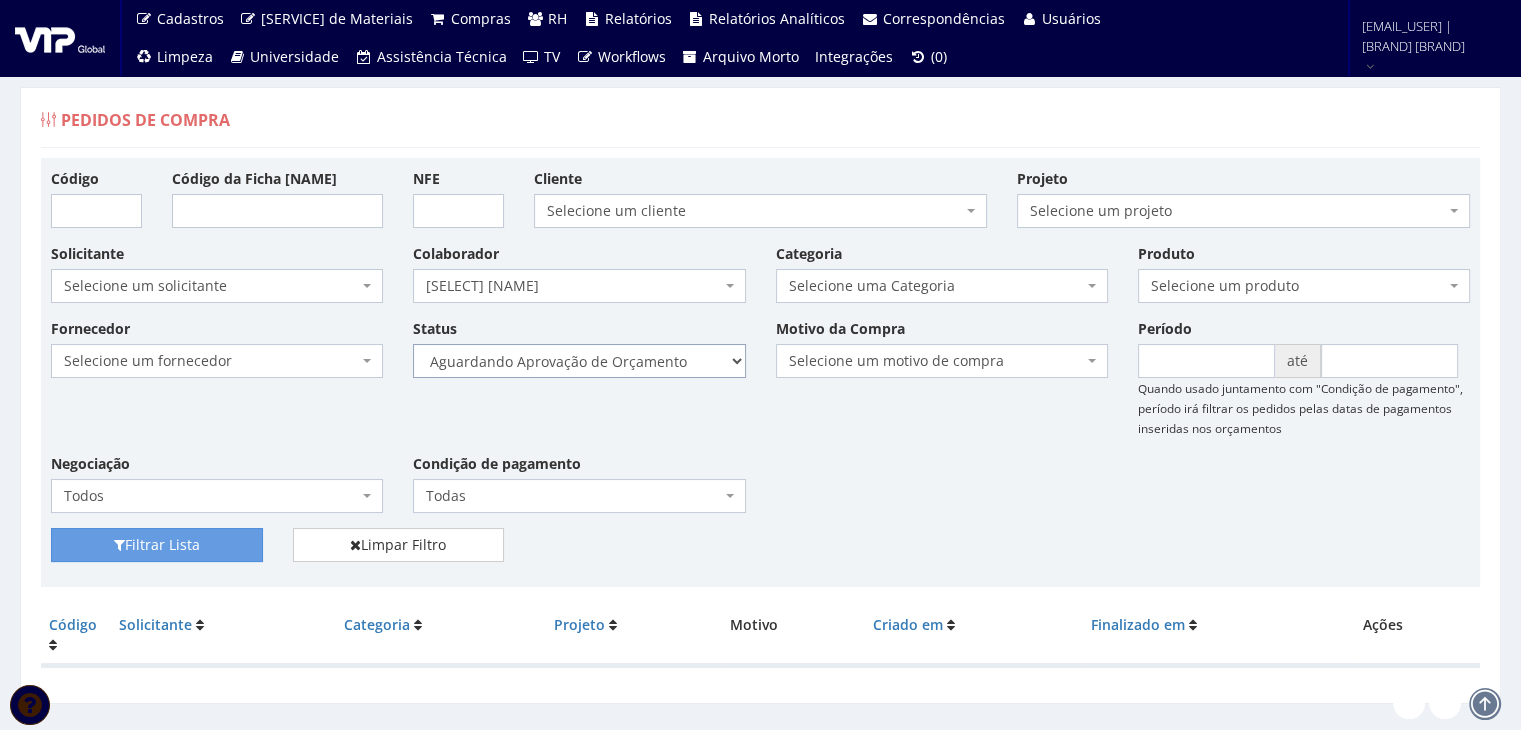 select on "1" 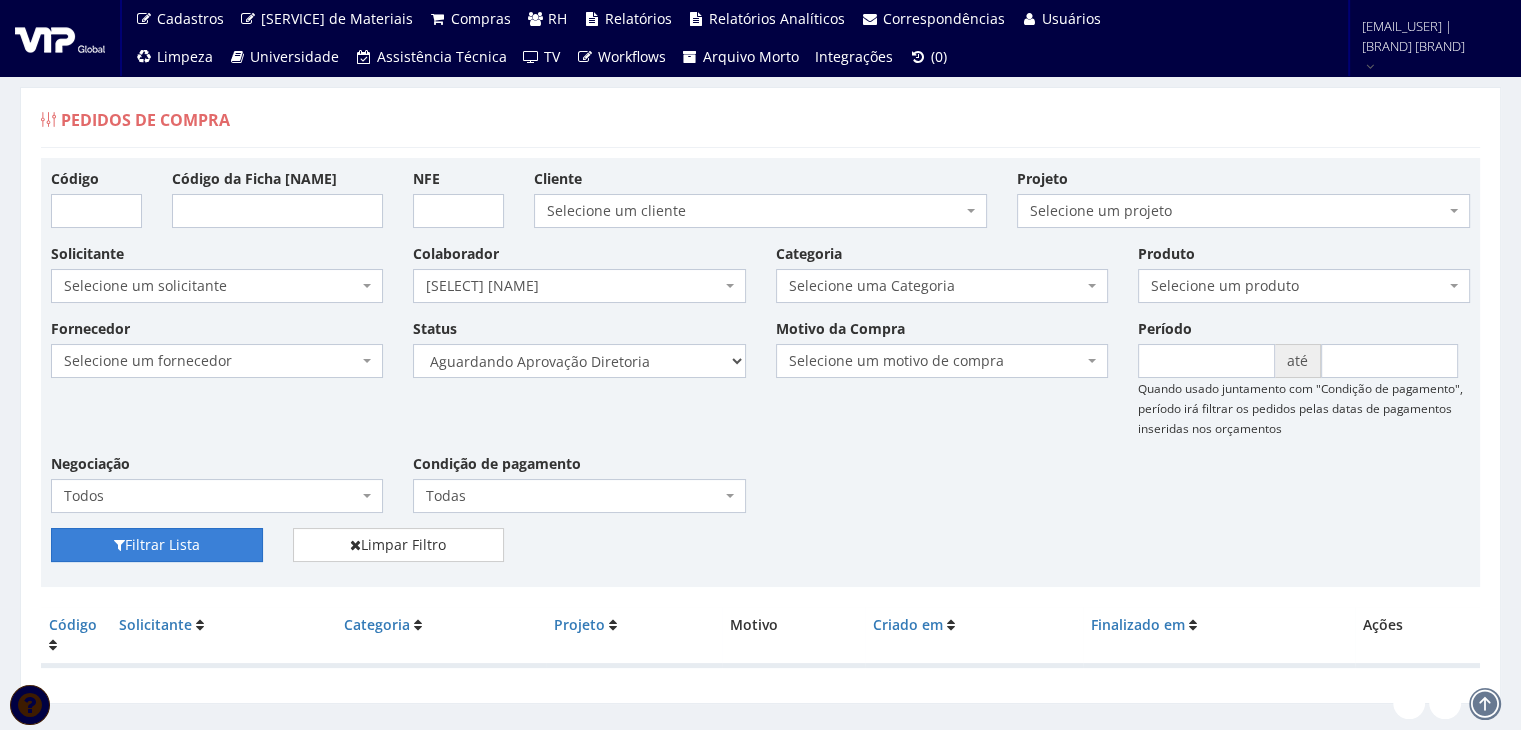 click on "Filtrar Lista" at bounding box center [157, 545] 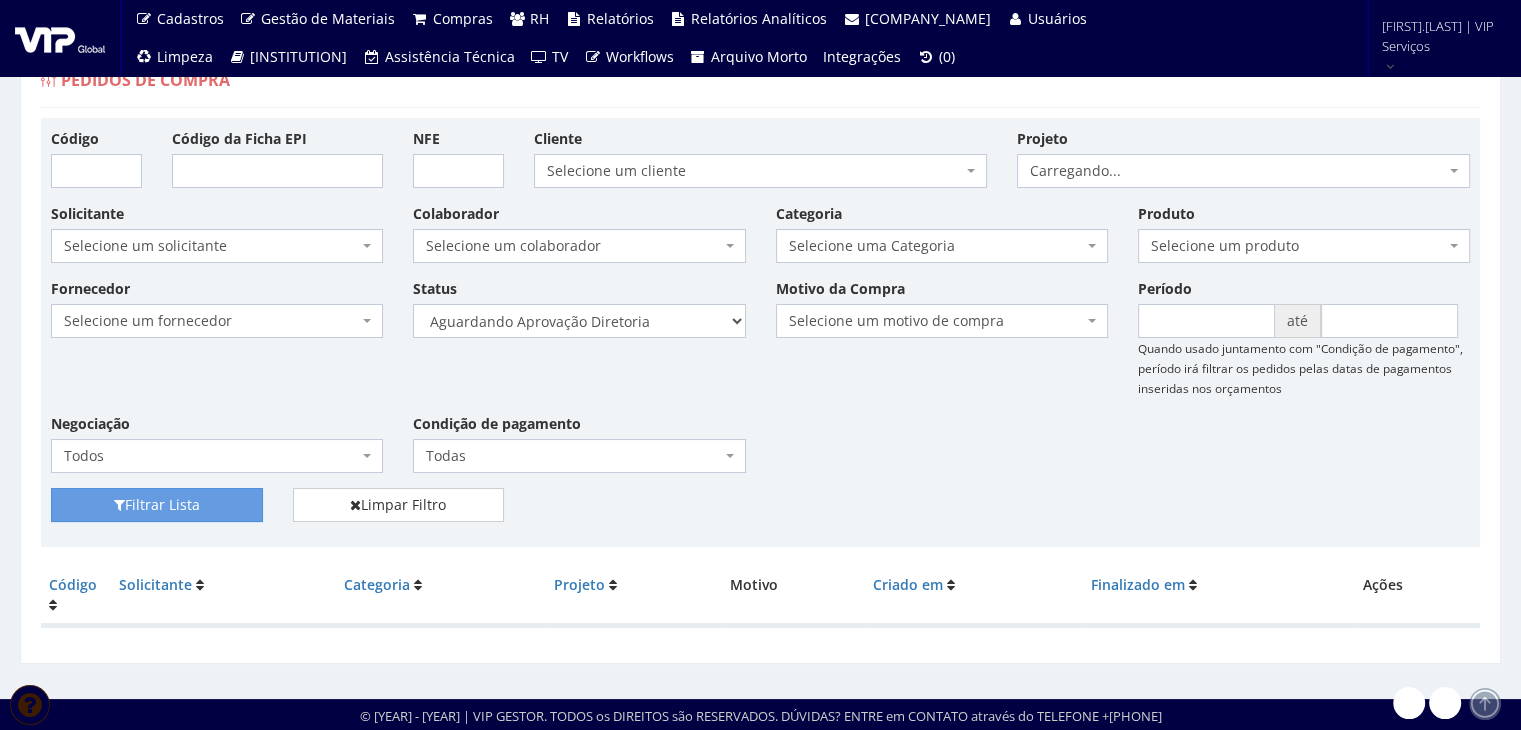 scroll, scrollTop: 40, scrollLeft: 0, axis: vertical 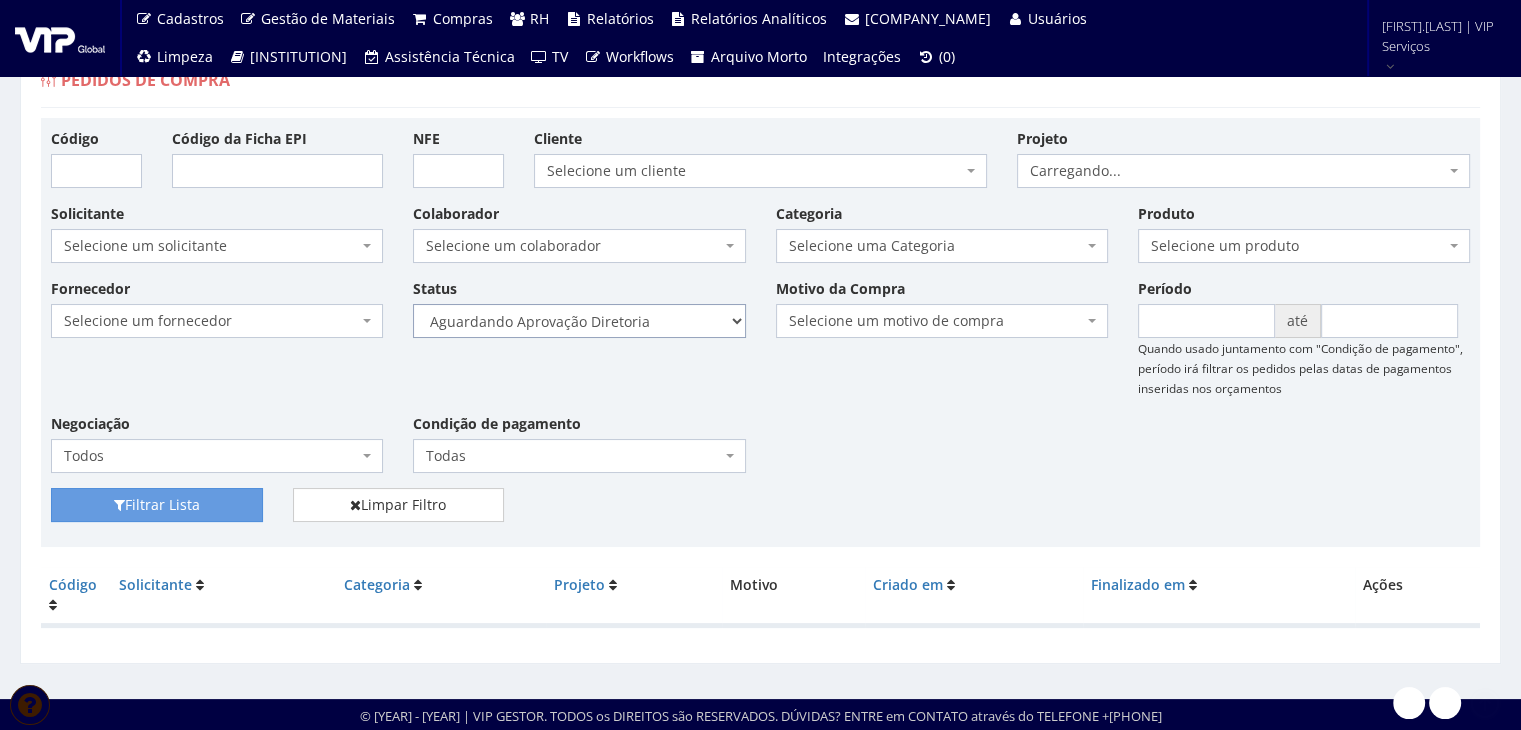 click on "Selecione um status Cancelado Aguardando Aprovação Diretoria Pedido Aprovado Aguardando Aprovação de Orçamento Orçamento Aprovado Compra Efetuada Entrega Efetuada Entrega Registrada" at bounding box center (579, 321) 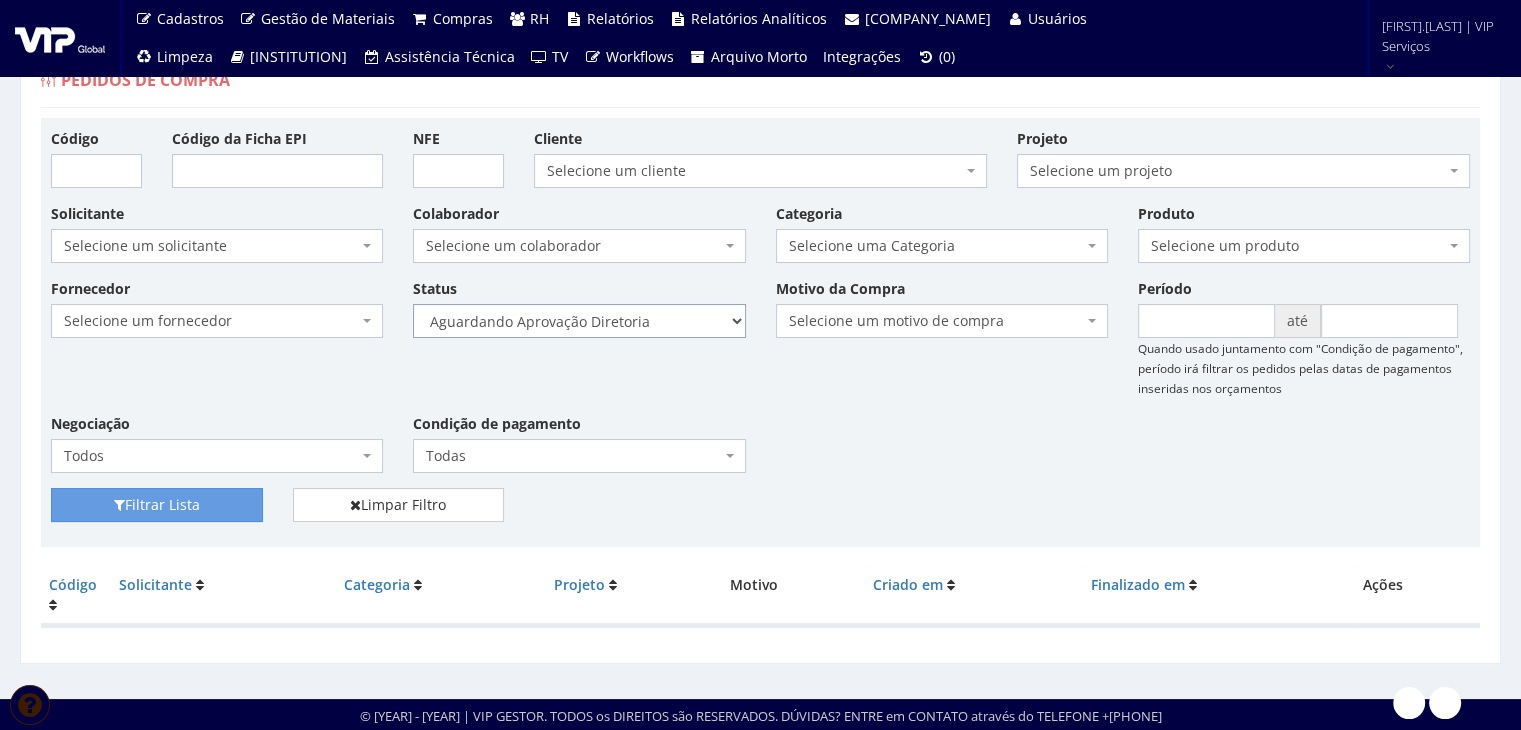 click on "Selecione um status Cancelado Aguardando Aprovação Diretoria Pedido Aprovado Aguardando Aprovação de Orçamento Orçamento Aprovado Compra Efetuada Entrega Efetuada Entrega Registrada" at bounding box center (579, 321) 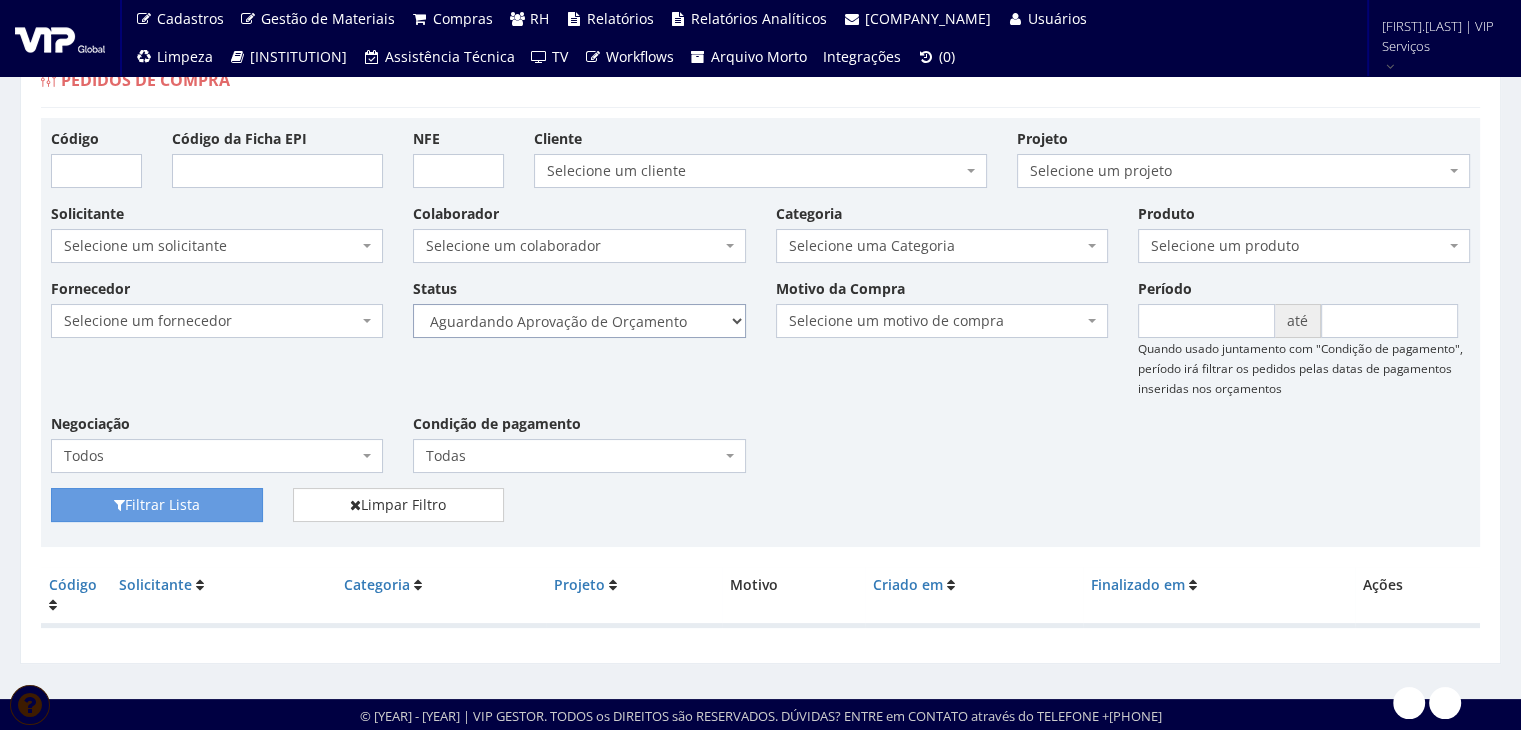 click on "Selecione um status Cancelado Aguardando Aprovação Diretoria Pedido Aprovado Aguardando Aprovação de Orçamento Orçamento Aprovado Compra Efetuada Entrega Efetuada Entrega Registrada" at bounding box center (579, 321) 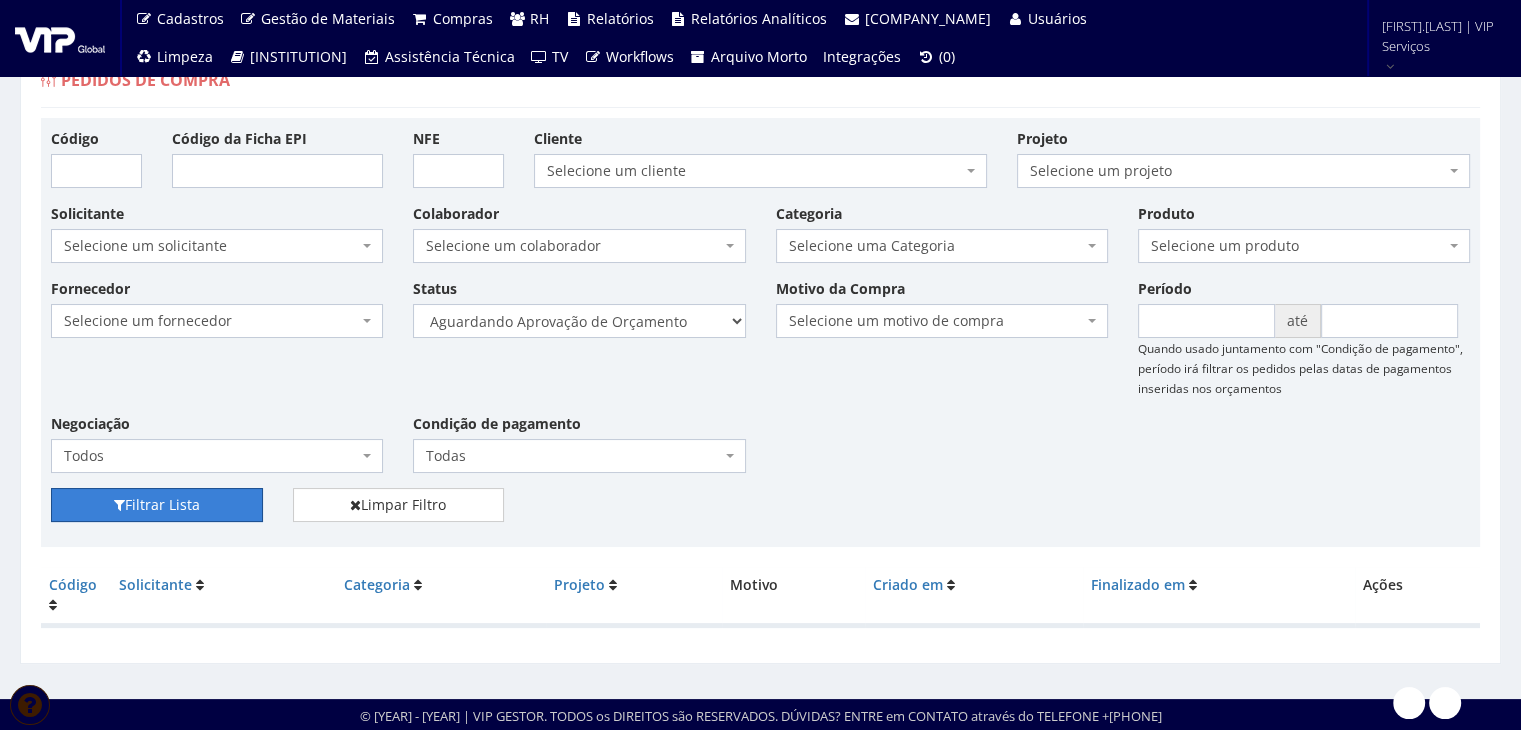 drag, startPoint x: 221, startPoint y: 497, endPoint x: 441, endPoint y: 413, distance: 235.49098 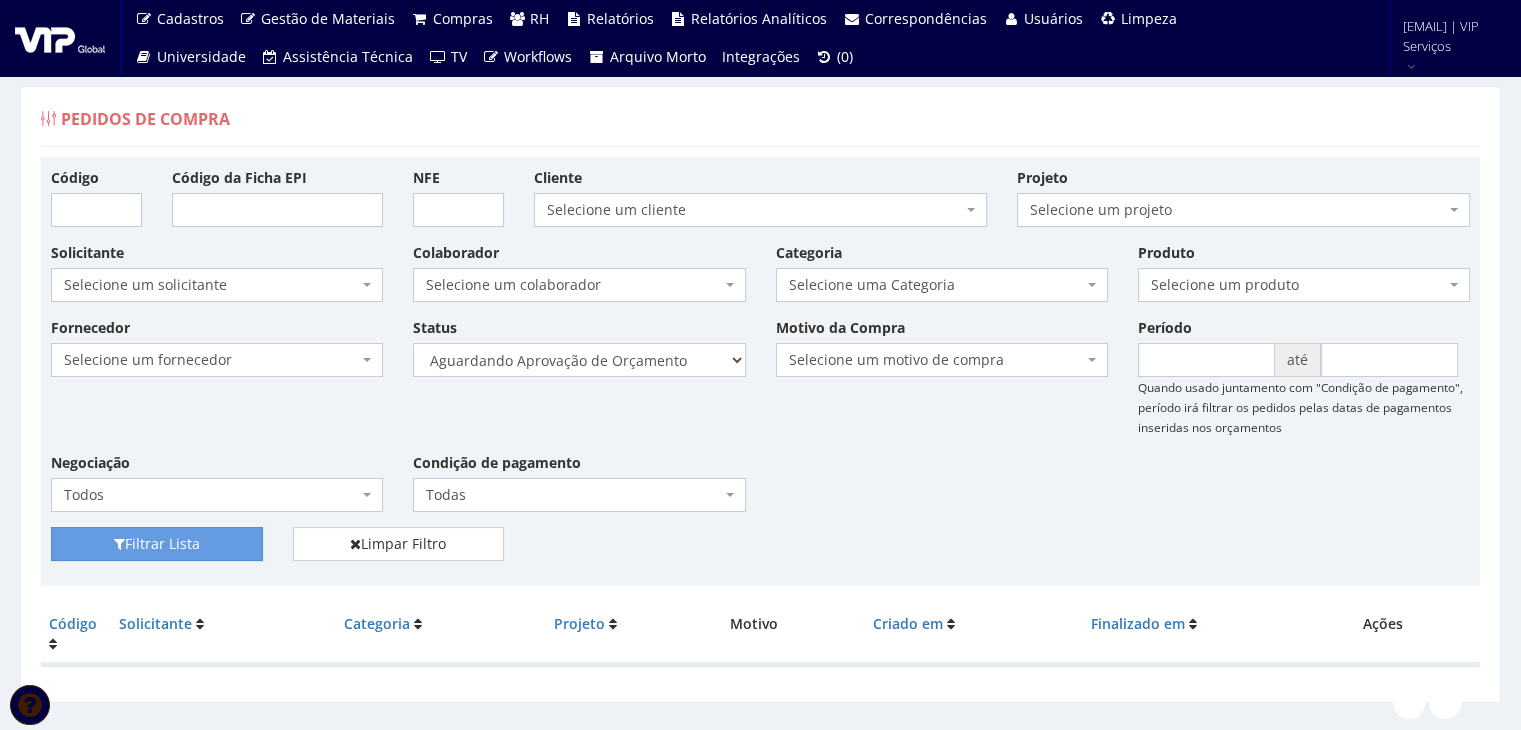 scroll, scrollTop: 0, scrollLeft: 0, axis: both 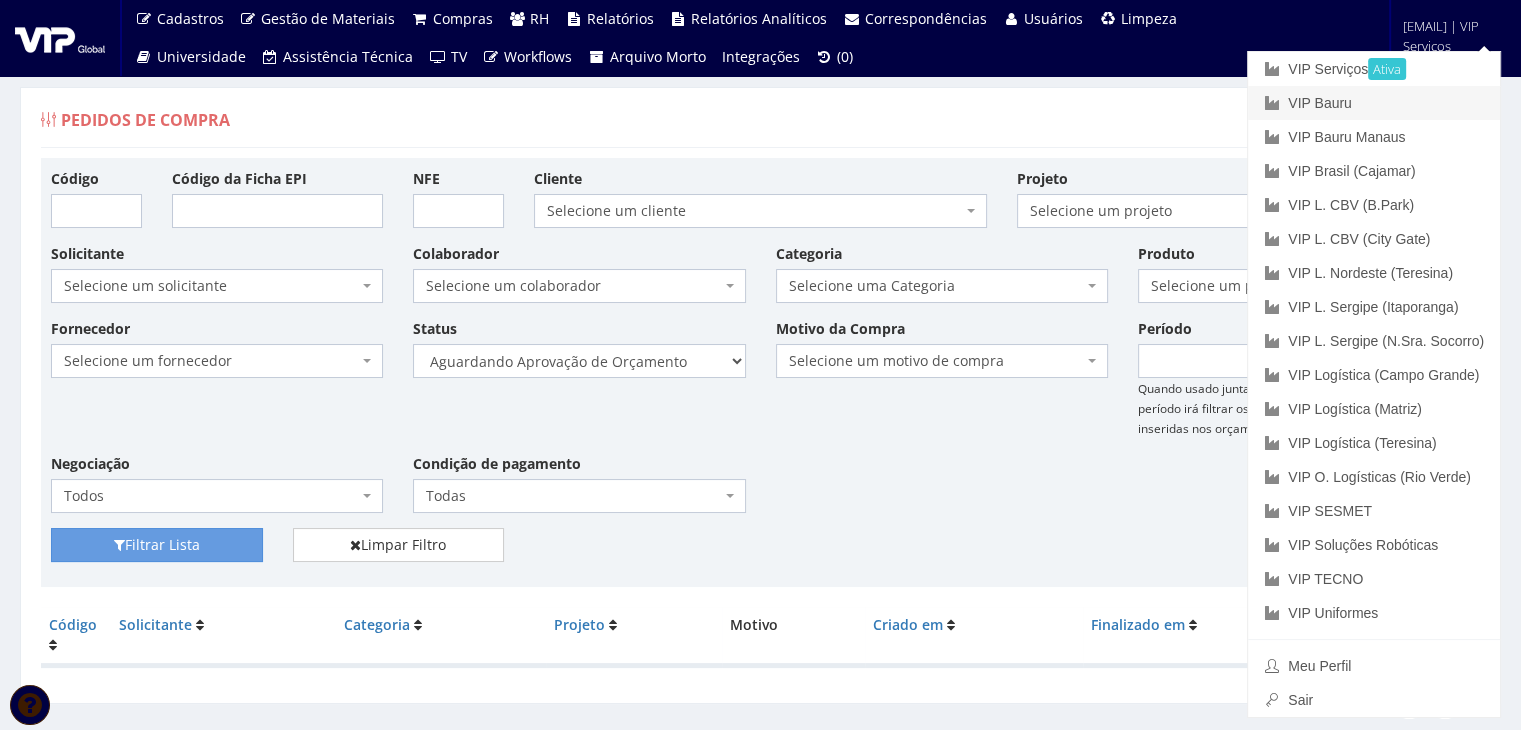 click on "VIP Bauru" at bounding box center (1374, 103) 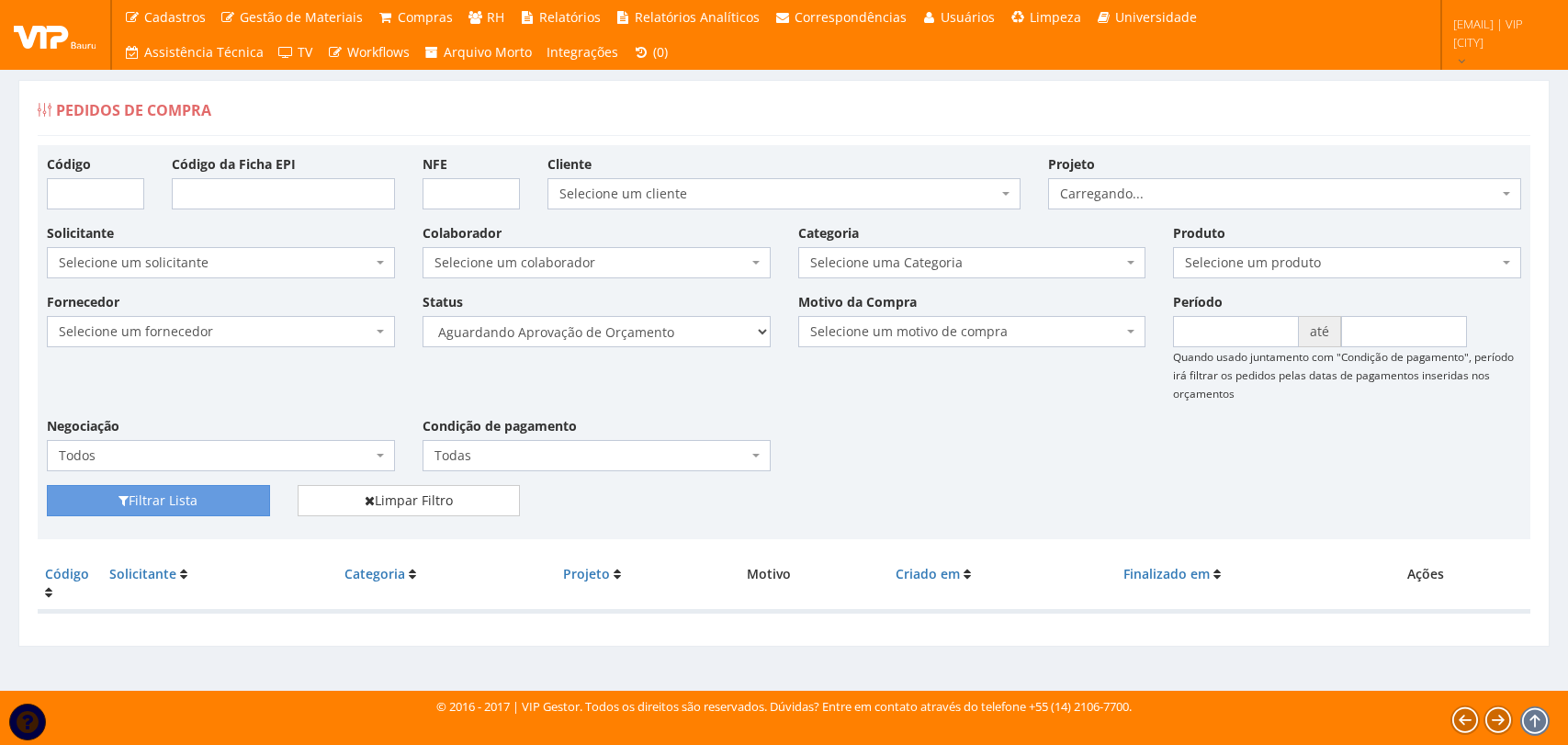scroll, scrollTop: 0, scrollLeft: 0, axis: both 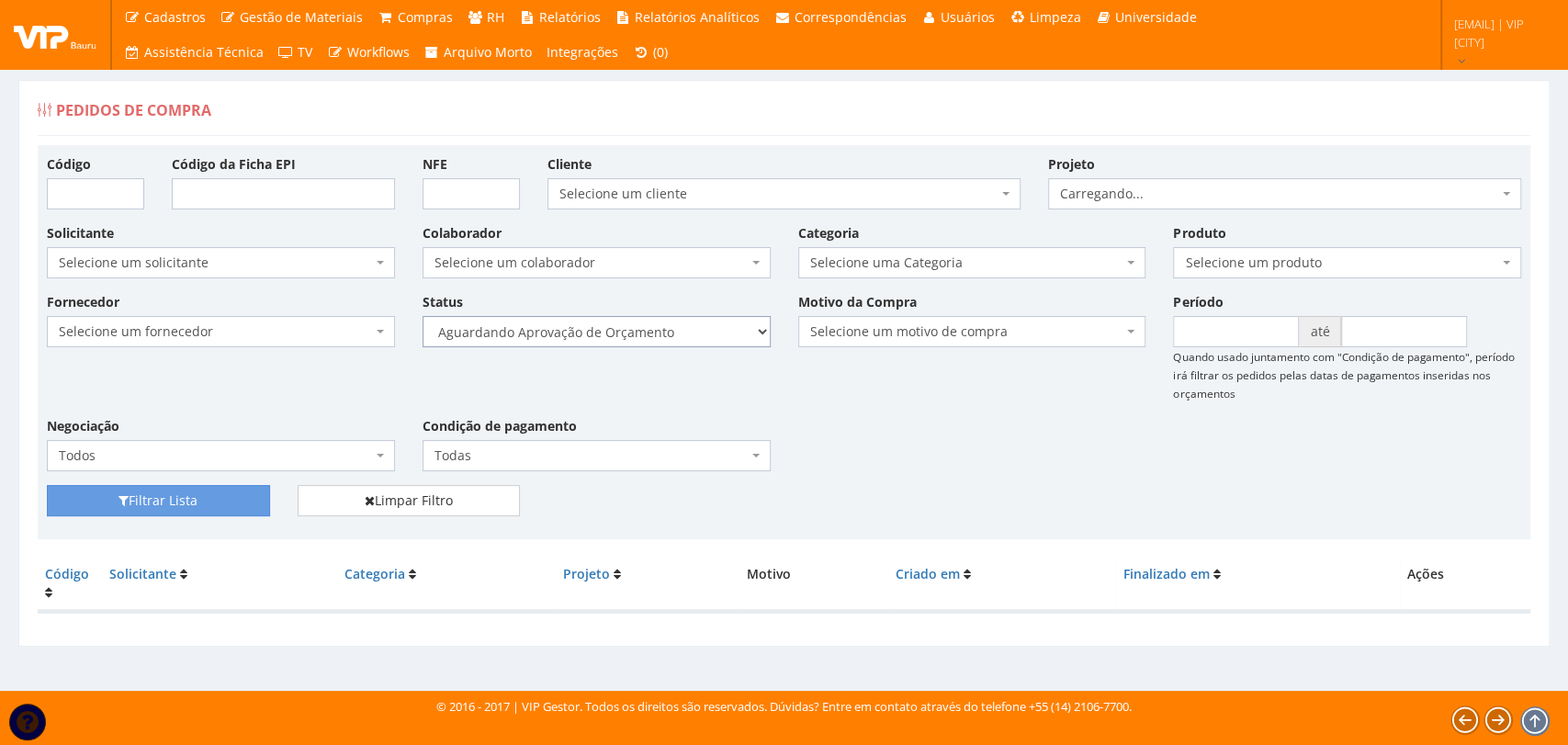 click on "Selecione um status Cancelado Aguardando Aprovação Diretoria Pedido Aprovado Aguardando Aprovação de Orçamento Orçamento Aprovado Compra Efetuada Entrega Efetuada Entrega Registrada" at bounding box center (596, 332) 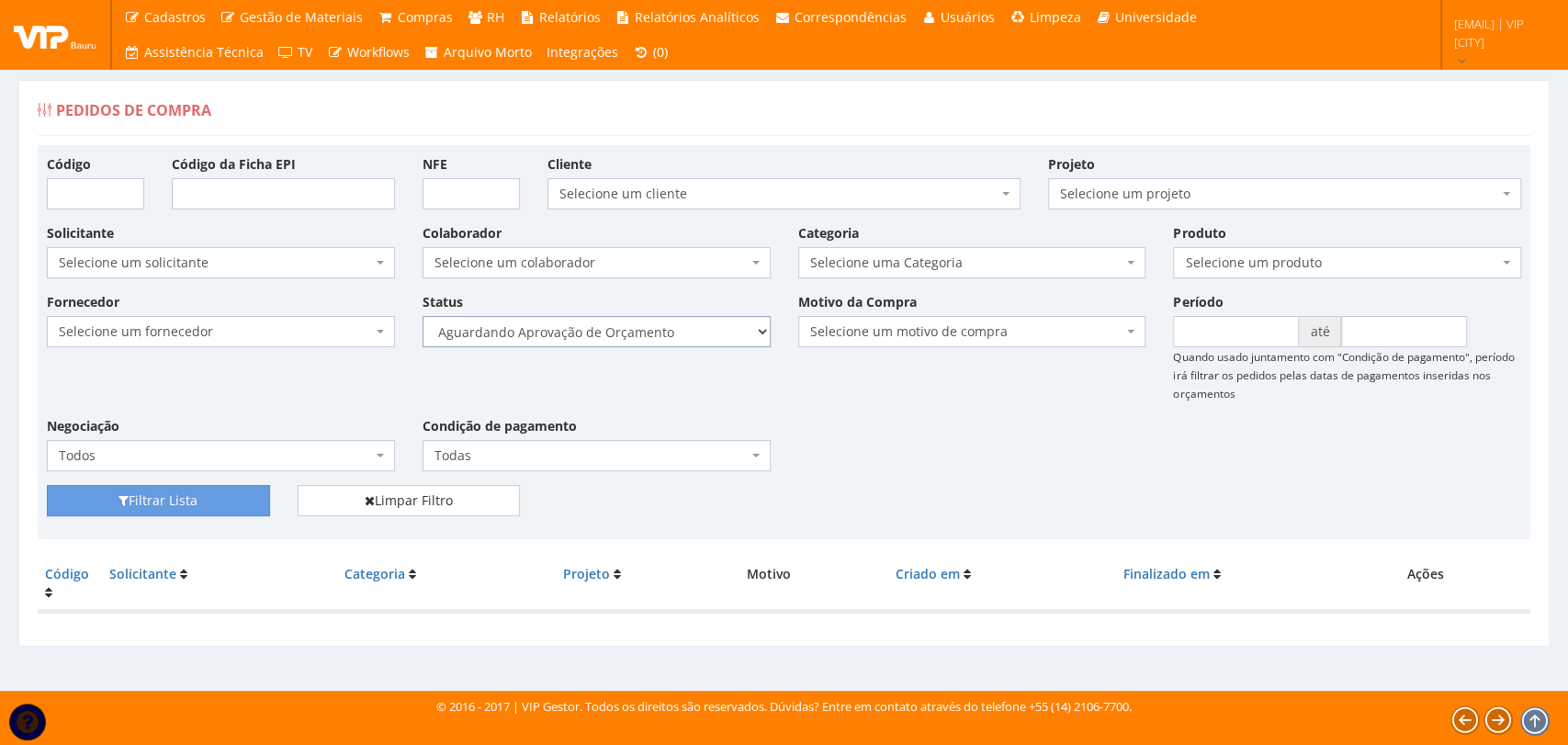 select on "1" 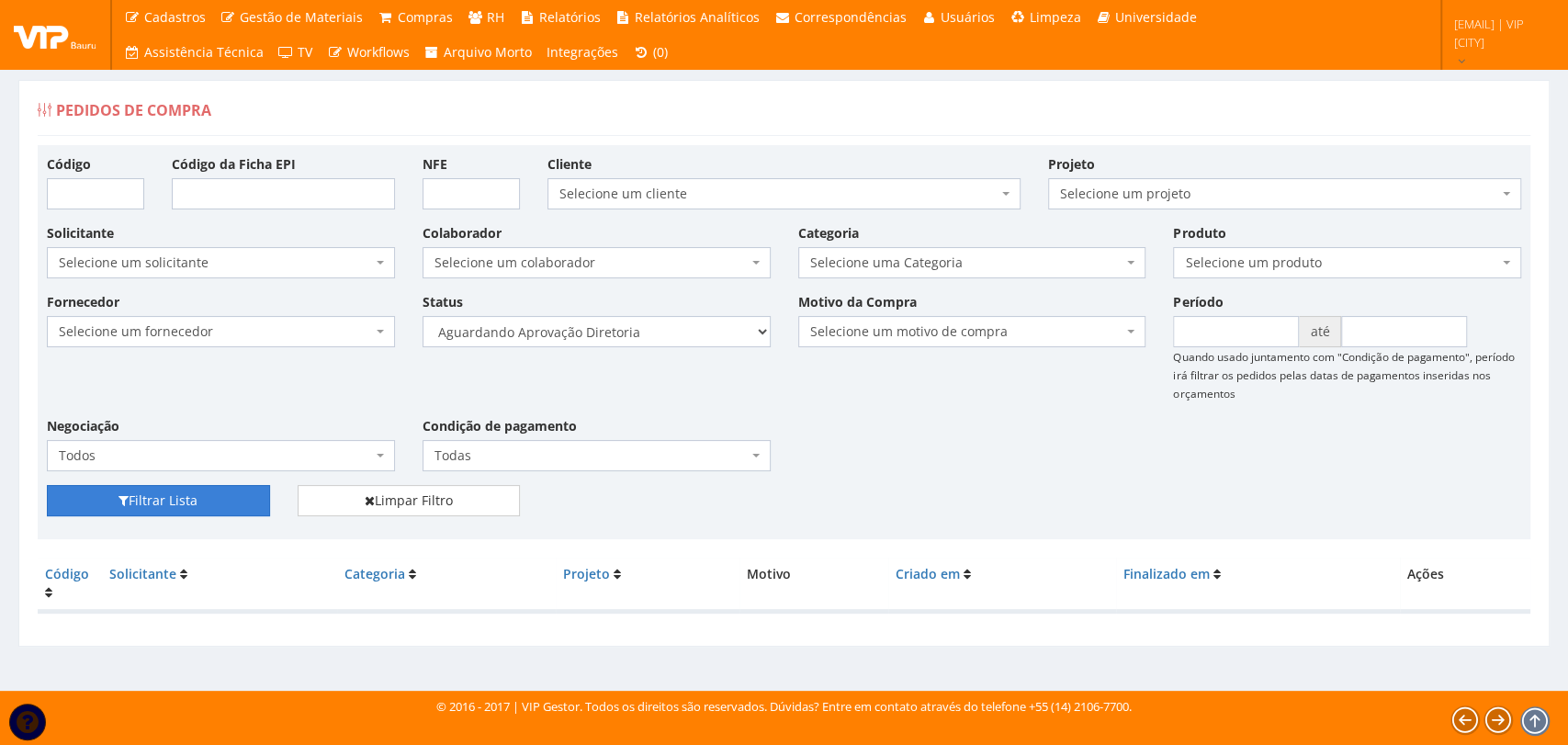 click on "Filtrar Lista" at bounding box center (158, 501) 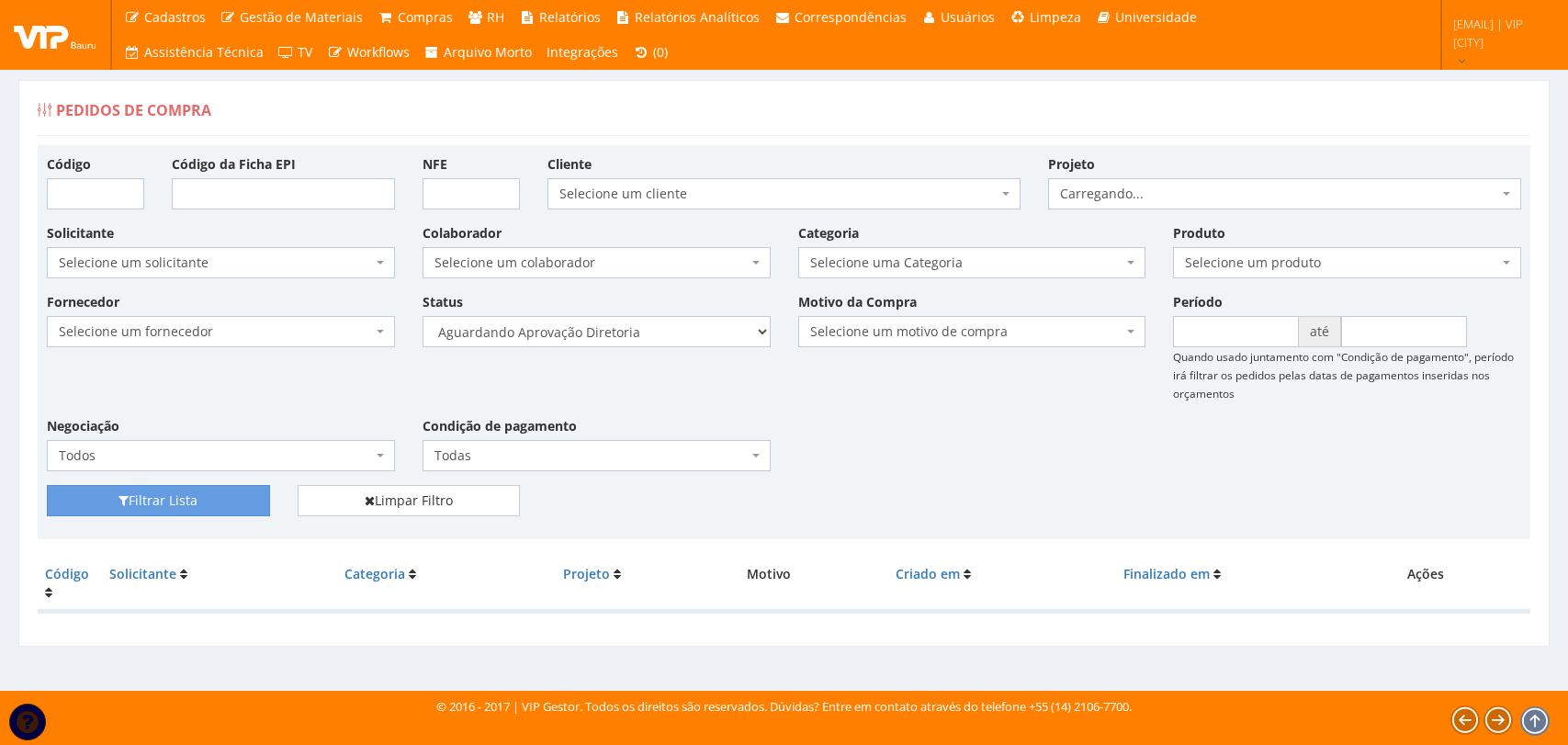 scroll, scrollTop: 0, scrollLeft: 0, axis: both 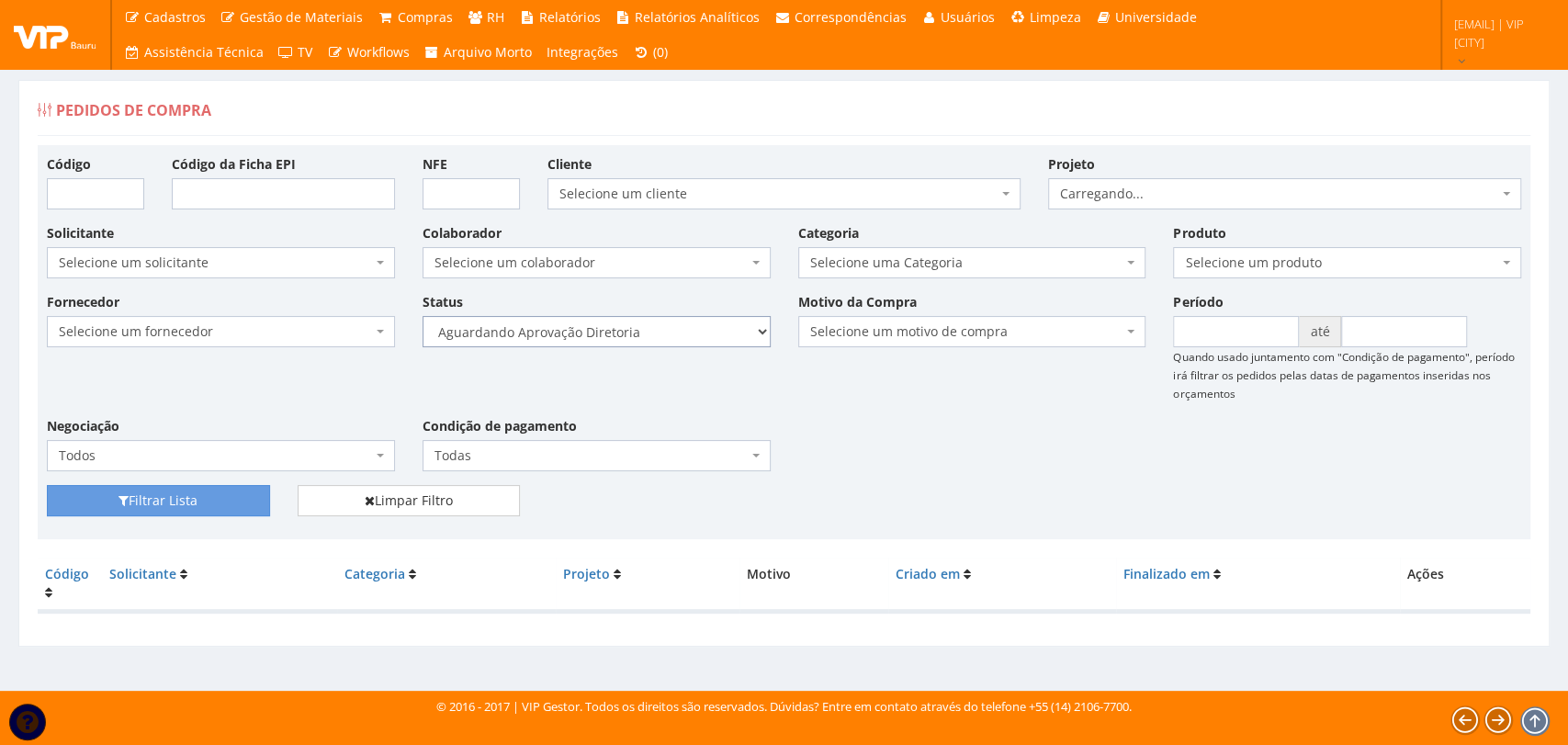 drag, startPoint x: 0, startPoint y: 0, endPoint x: 671, endPoint y: 335, distance: 749.9773 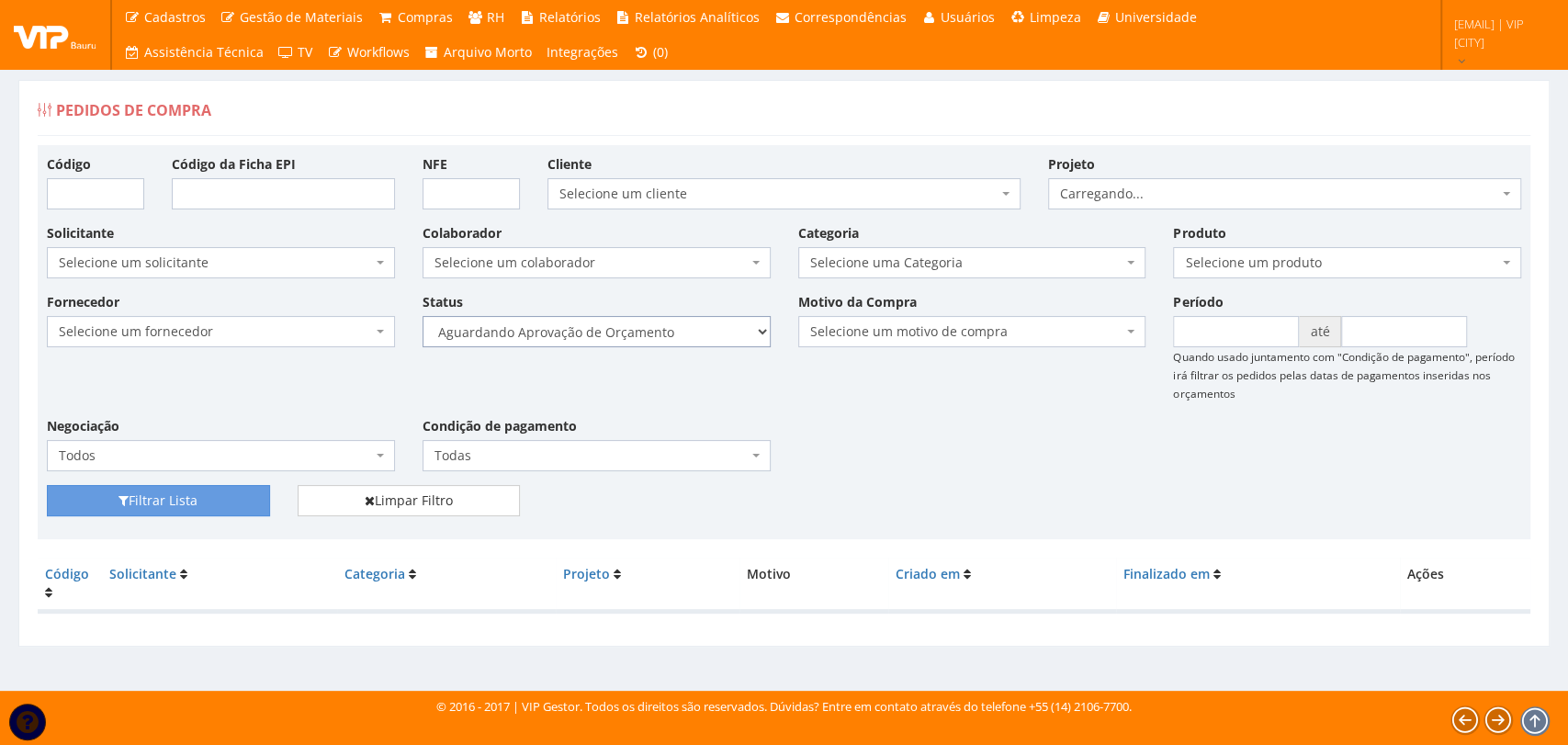 click on "Selecione um status Cancelado Aguardando Aprovação Diretoria Pedido Aprovado Aguardando Aprovação de Orçamento Orçamento Aprovado Compra Efetuada Entrega Efetuada Entrega Registrada" at bounding box center (596, 332) 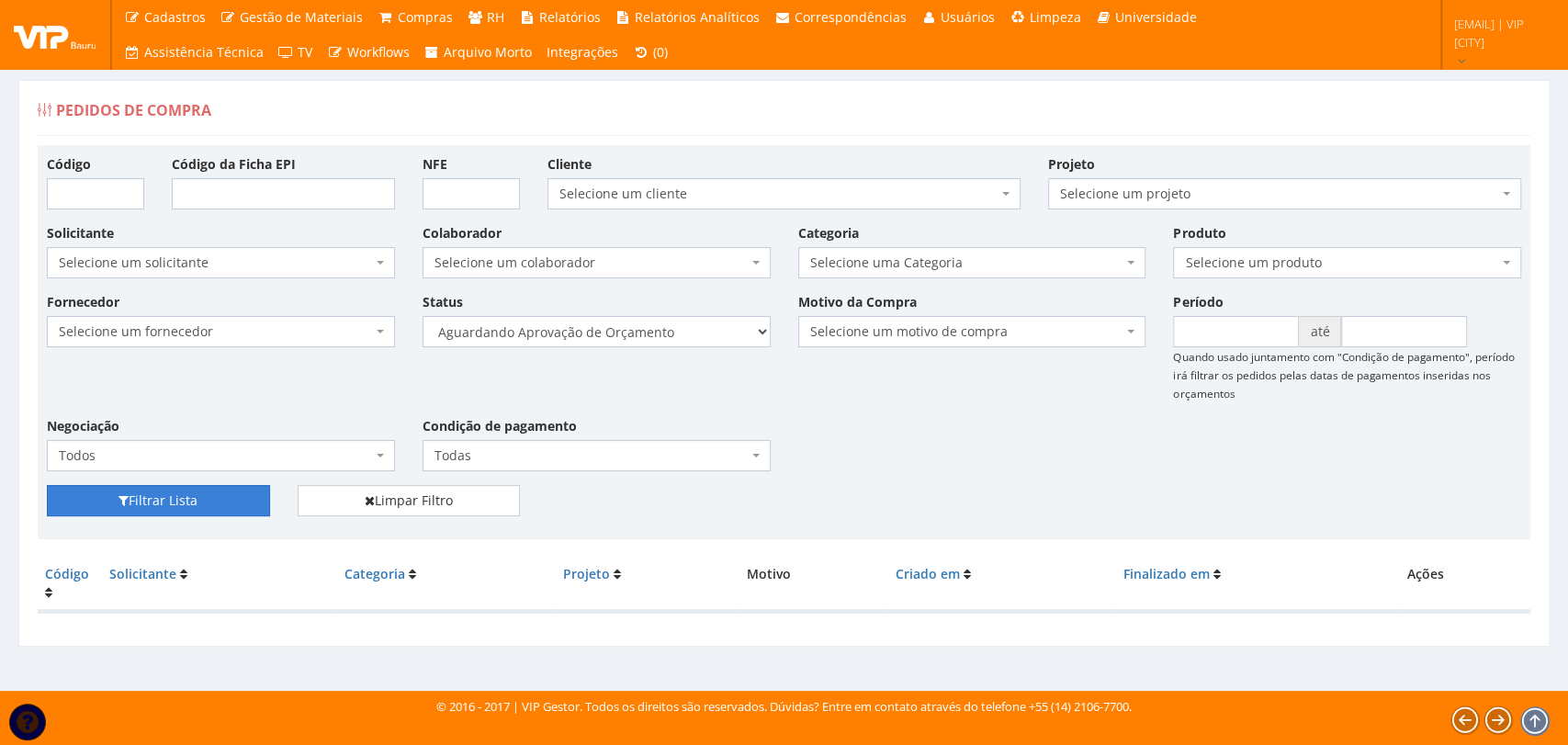 click on "Filtrar Lista" at bounding box center [158, 501] 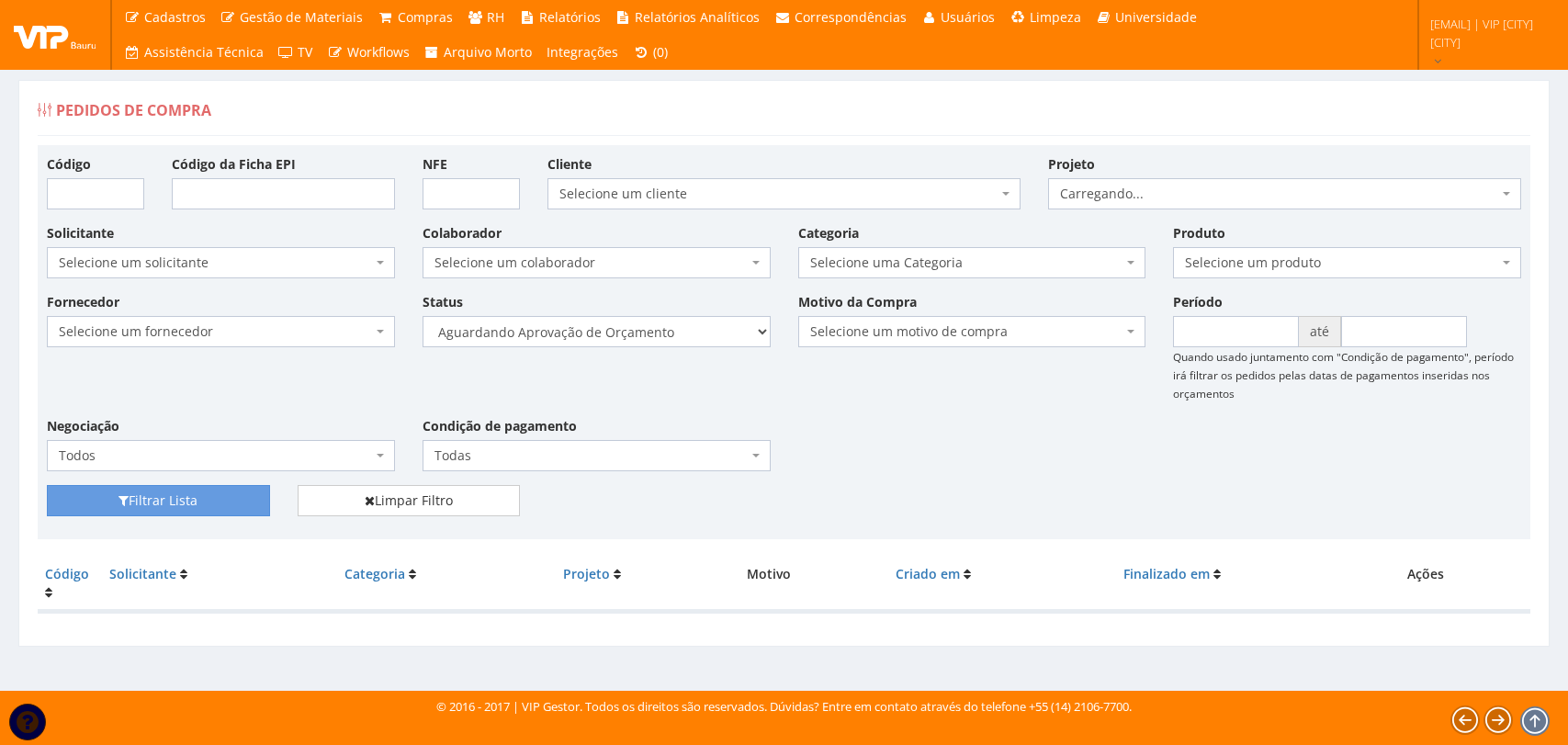 scroll, scrollTop: 0, scrollLeft: 0, axis: both 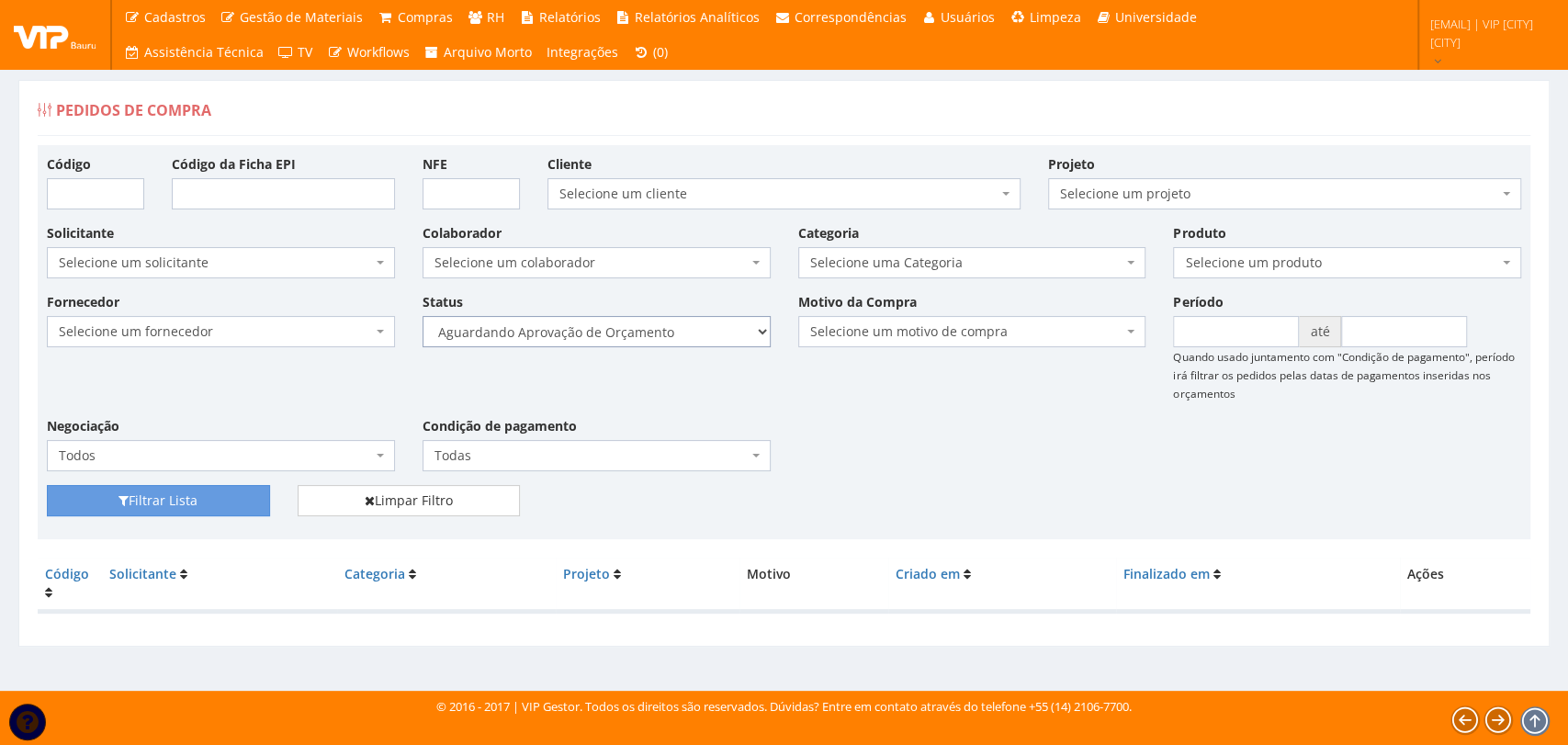 click on "Selecione um status Cancelado Aguardando Aprovação Diretoria Pedido Aprovado Aguardando Aprovação de Orçamento Orçamento Aprovado Compra Efetuada Entrega Efetuada Entrega Registrada" at bounding box center (596, 332) 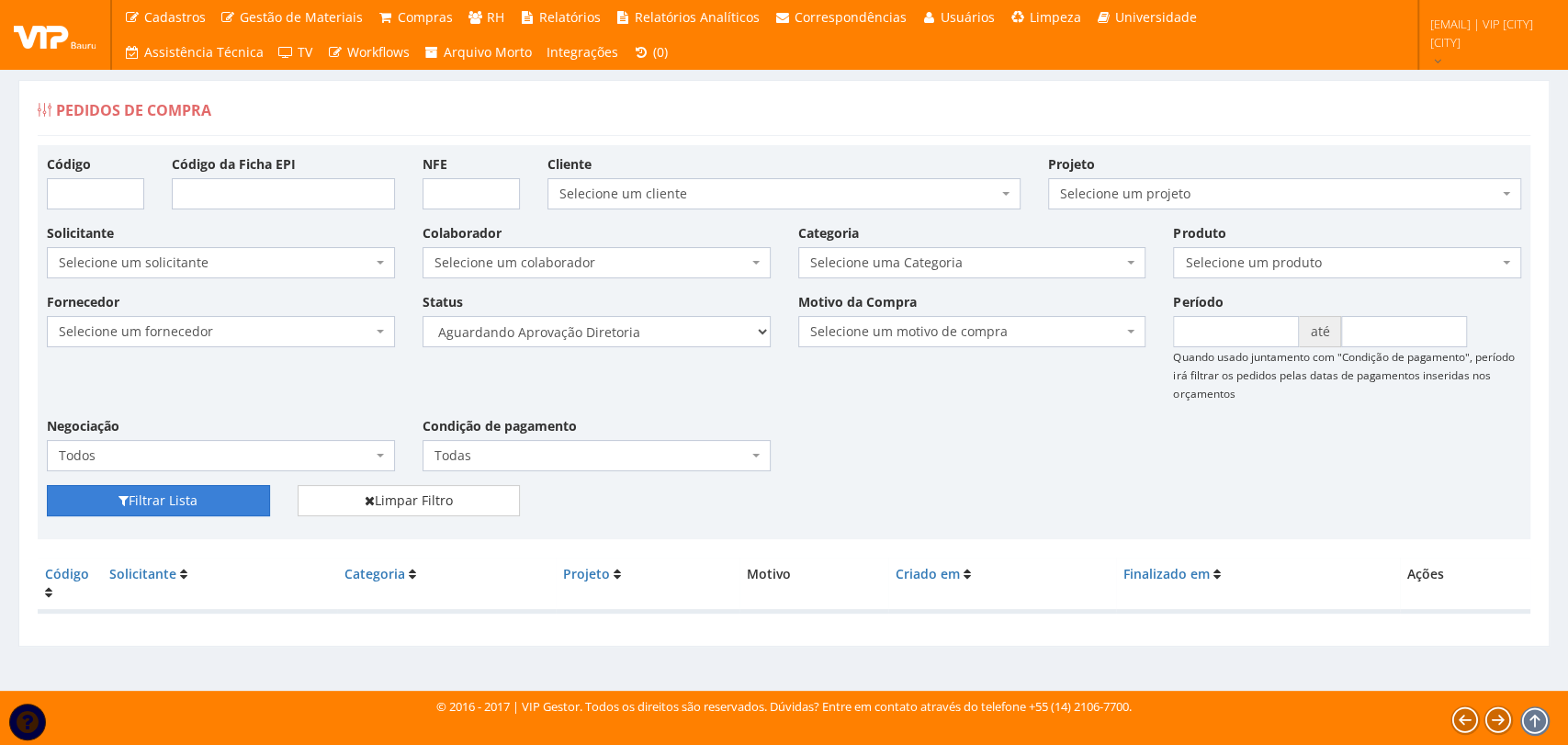 click on "Filtrar Lista" at bounding box center [158, 501] 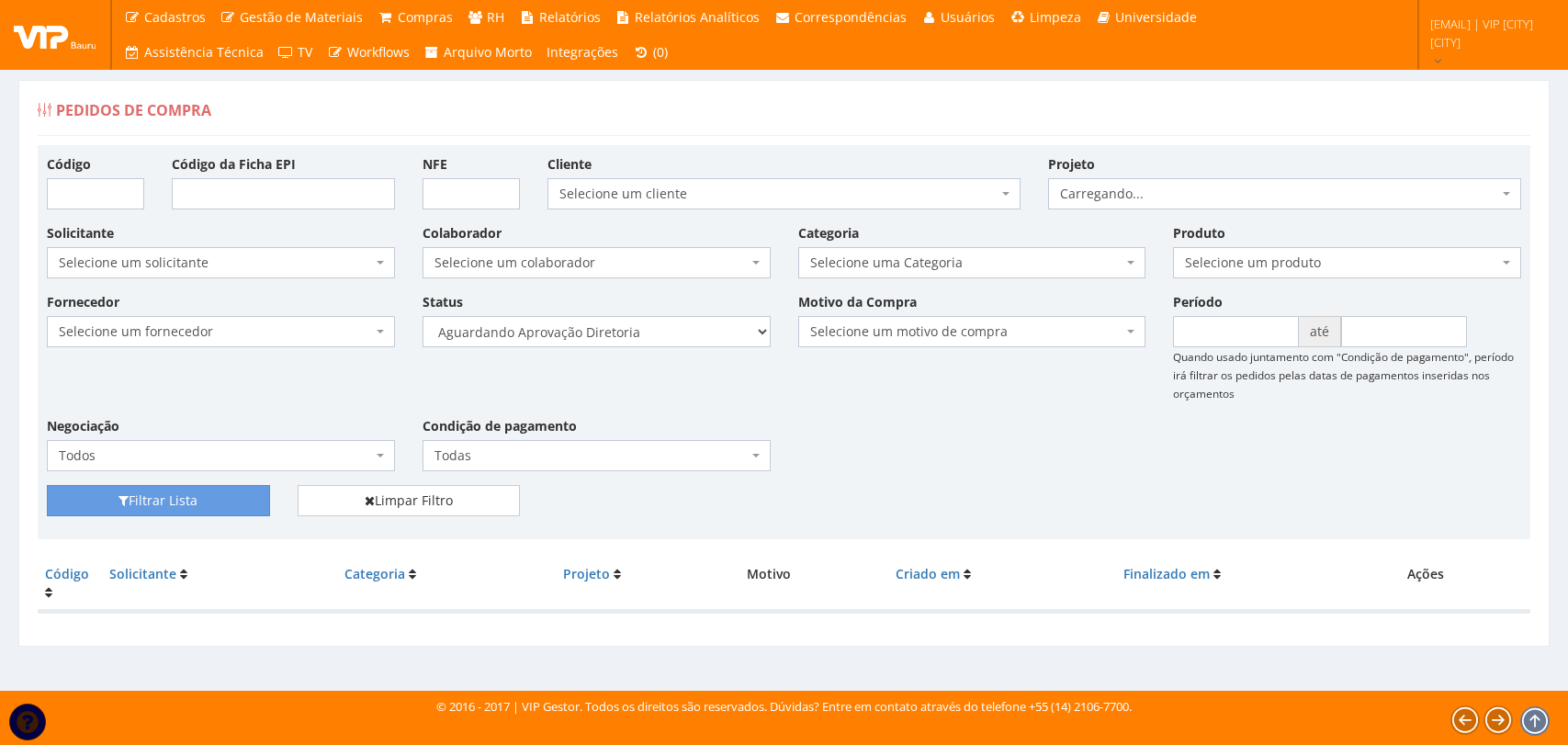 scroll, scrollTop: 0, scrollLeft: 0, axis: both 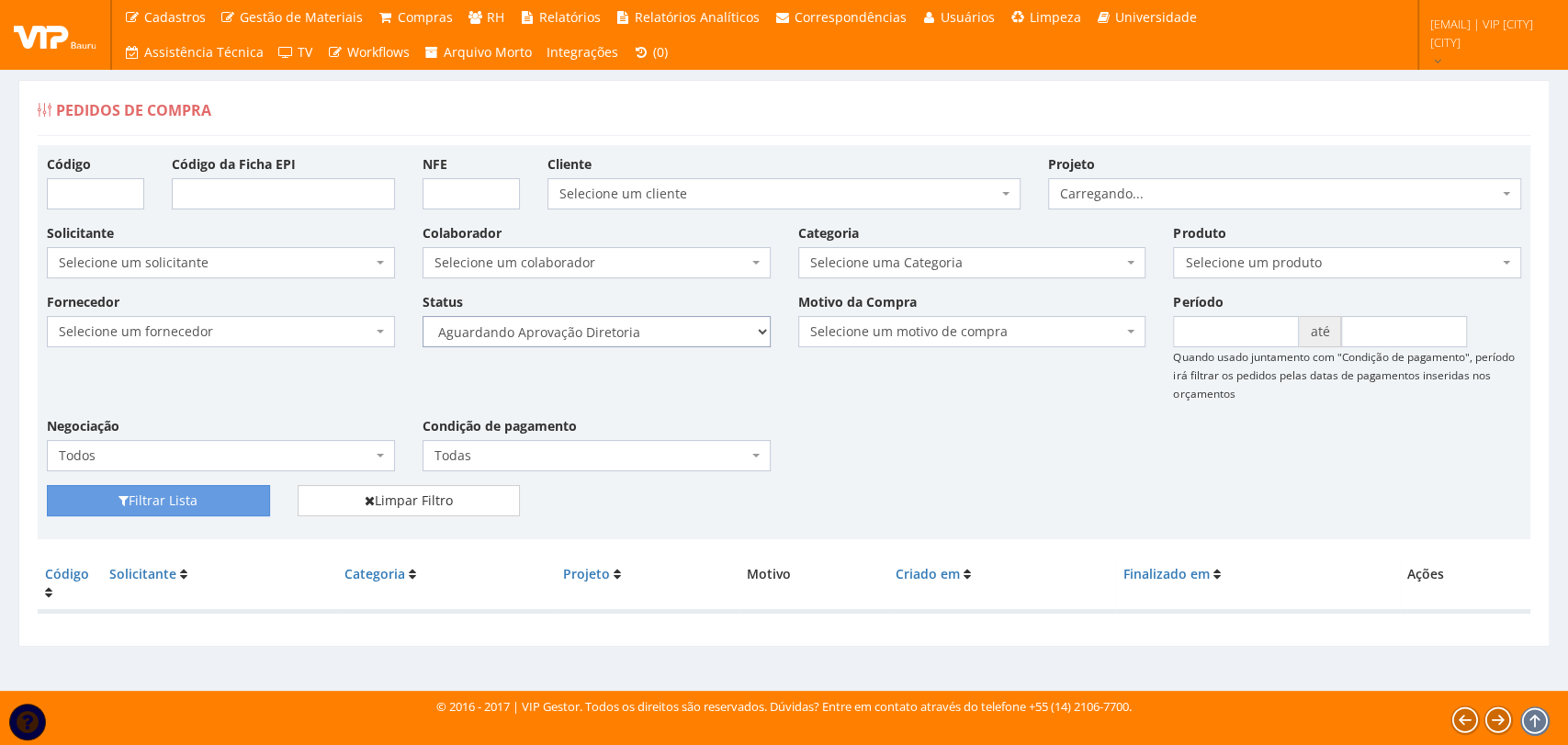 drag, startPoint x: 0, startPoint y: 0, endPoint x: 665, endPoint y: 333, distance: 743.7163 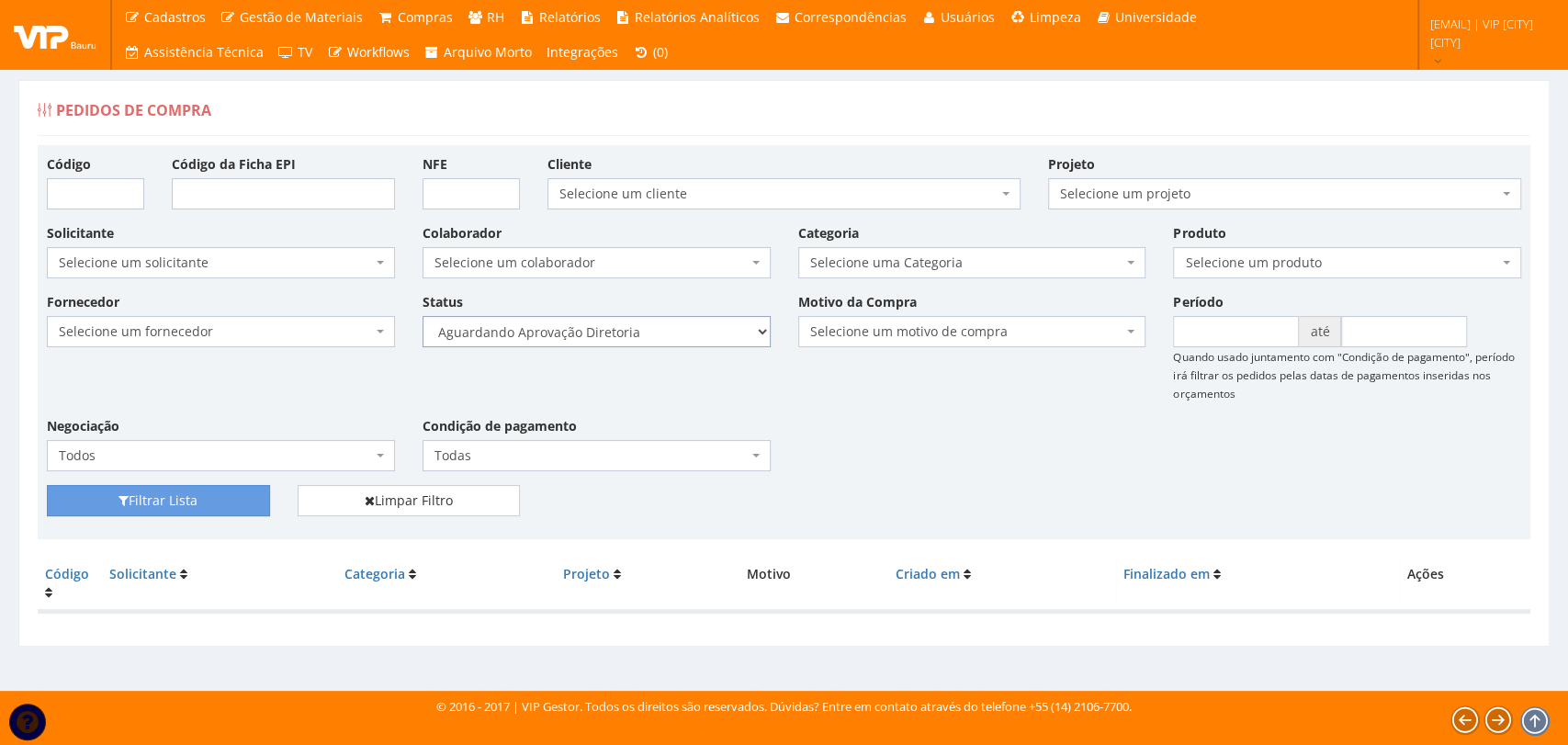 select on "4" 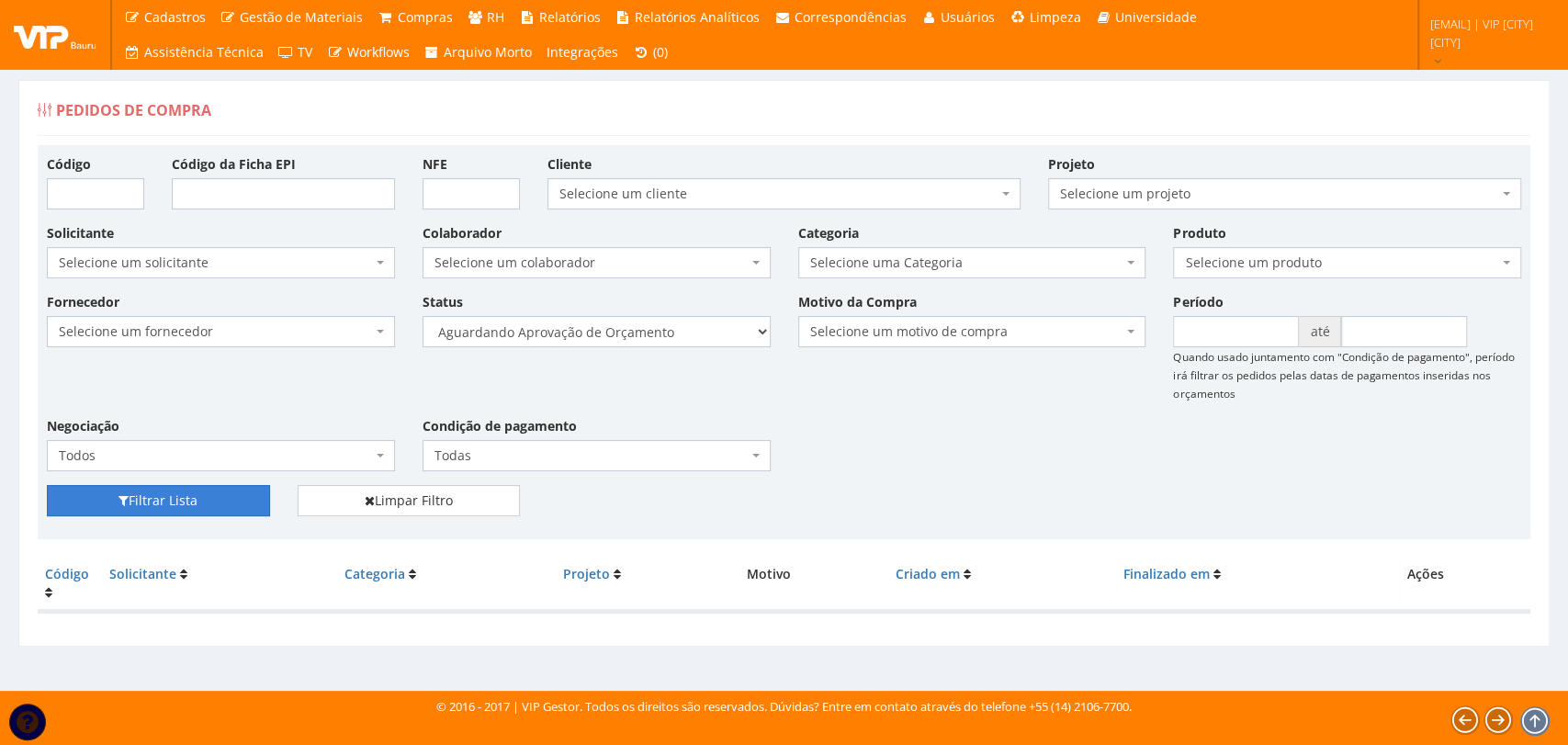 click on "Filtrar Lista" at bounding box center (158, 501) 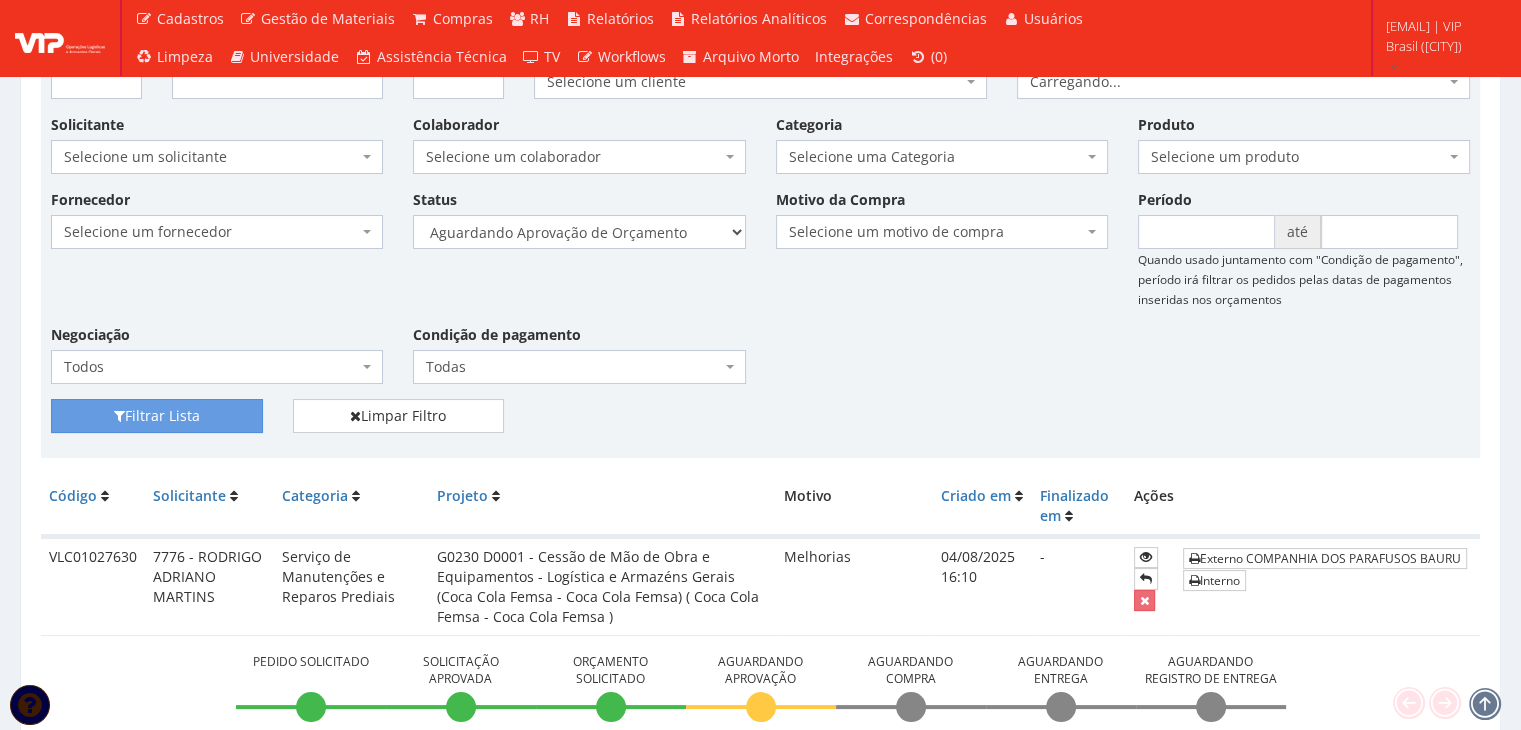 scroll, scrollTop: 400, scrollLeft: 0, axis: vertical 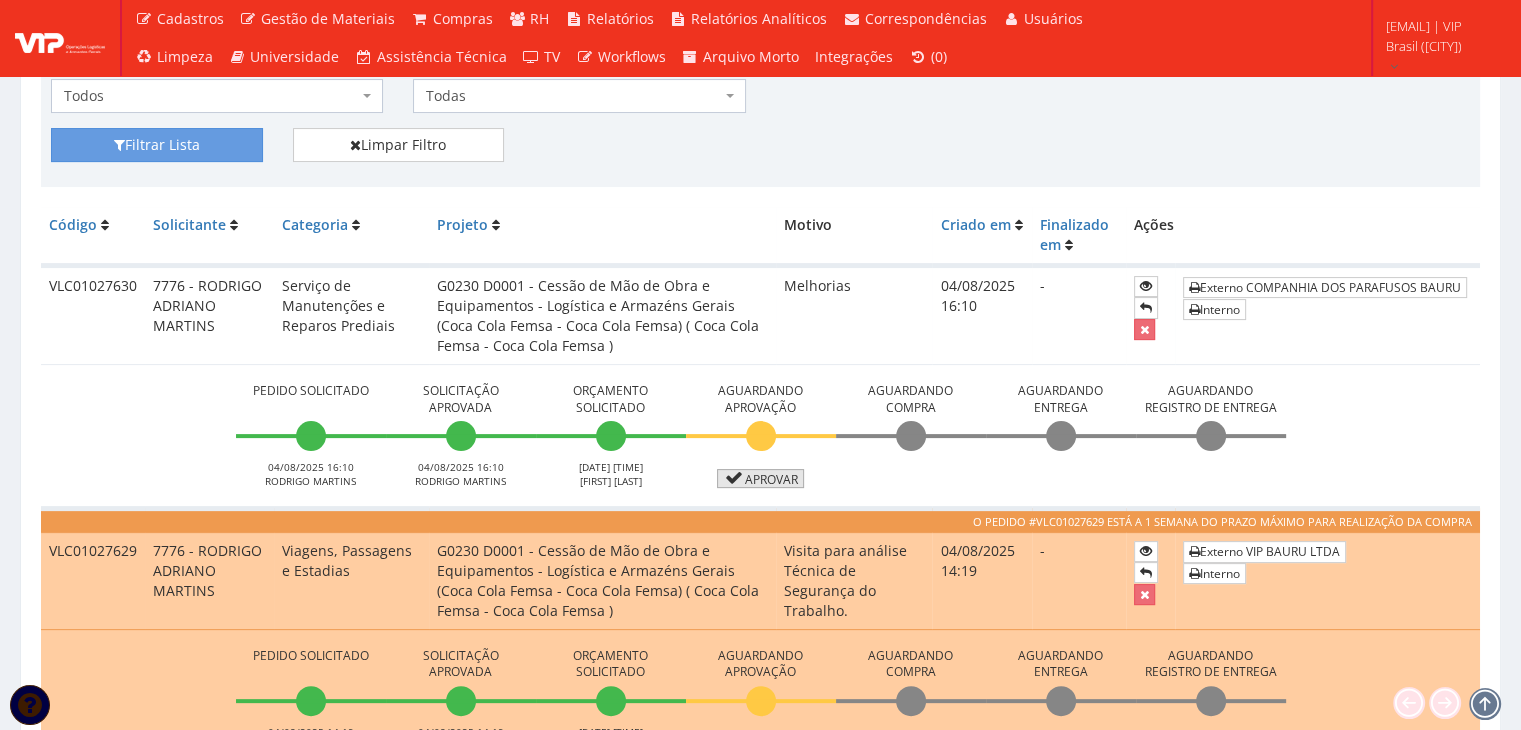 click on "Aprovar" at bounding box center [761, 478] 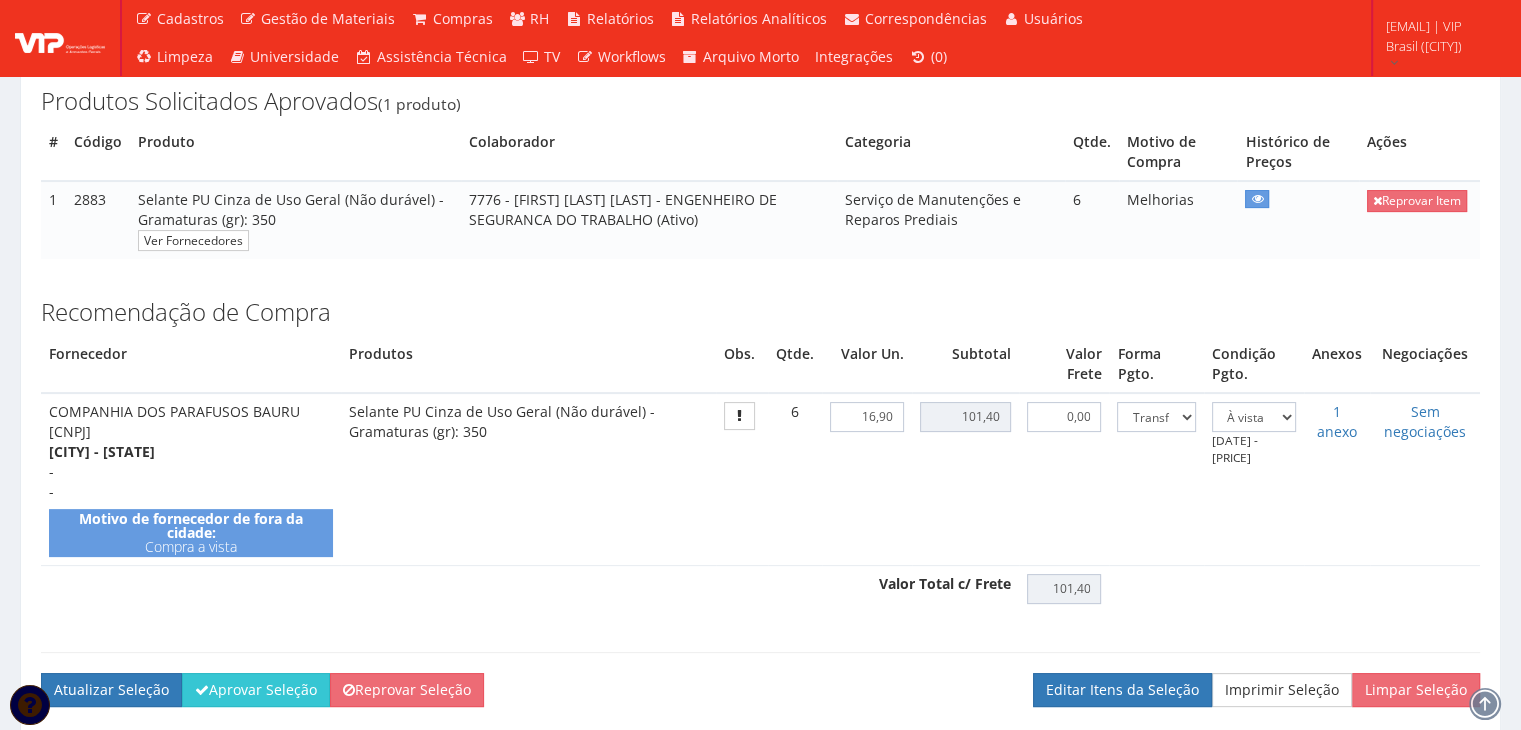 scroll, scrollTop: 400, scrollLeft: 0, axis: vertical 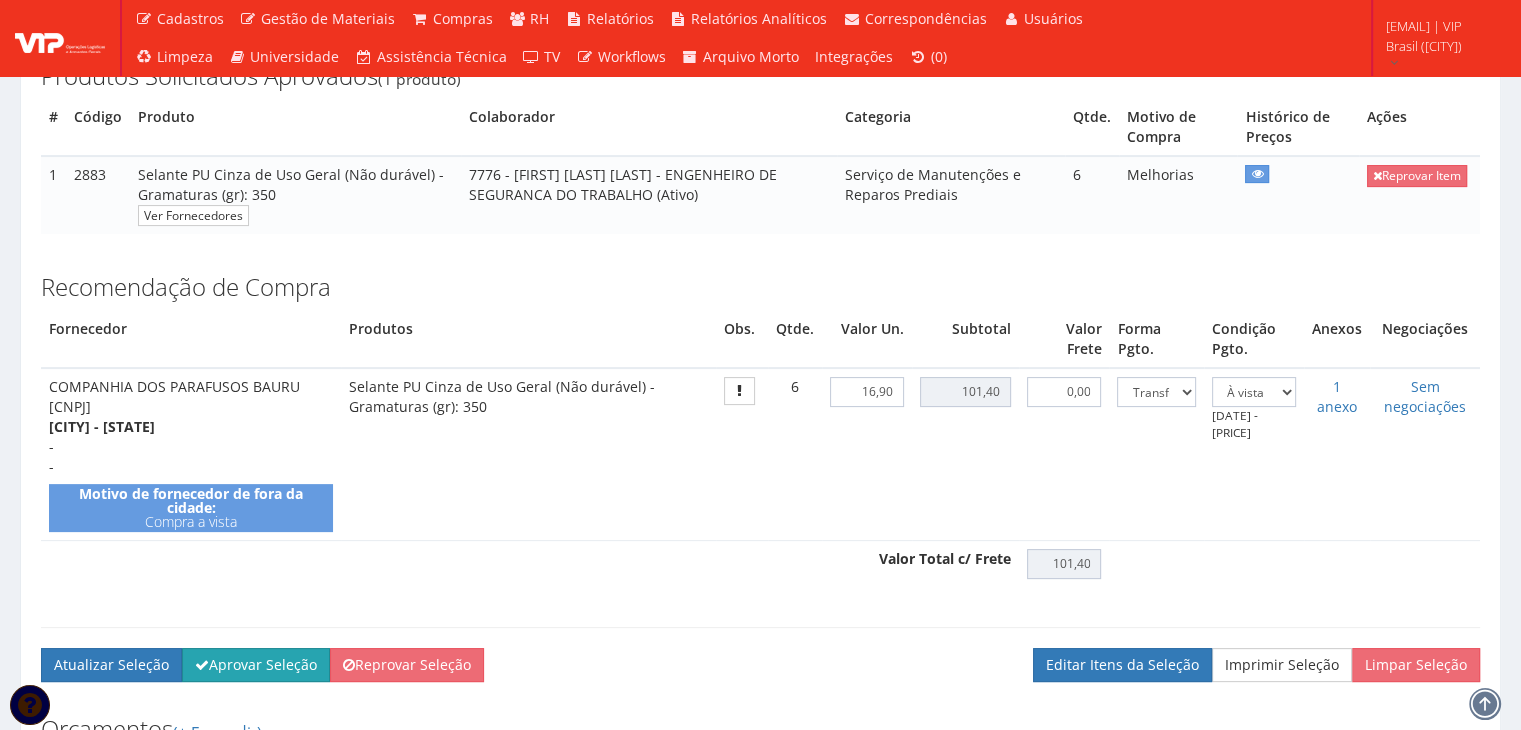 click on "Aprovar Seleção" at bounding box center [256, 665] 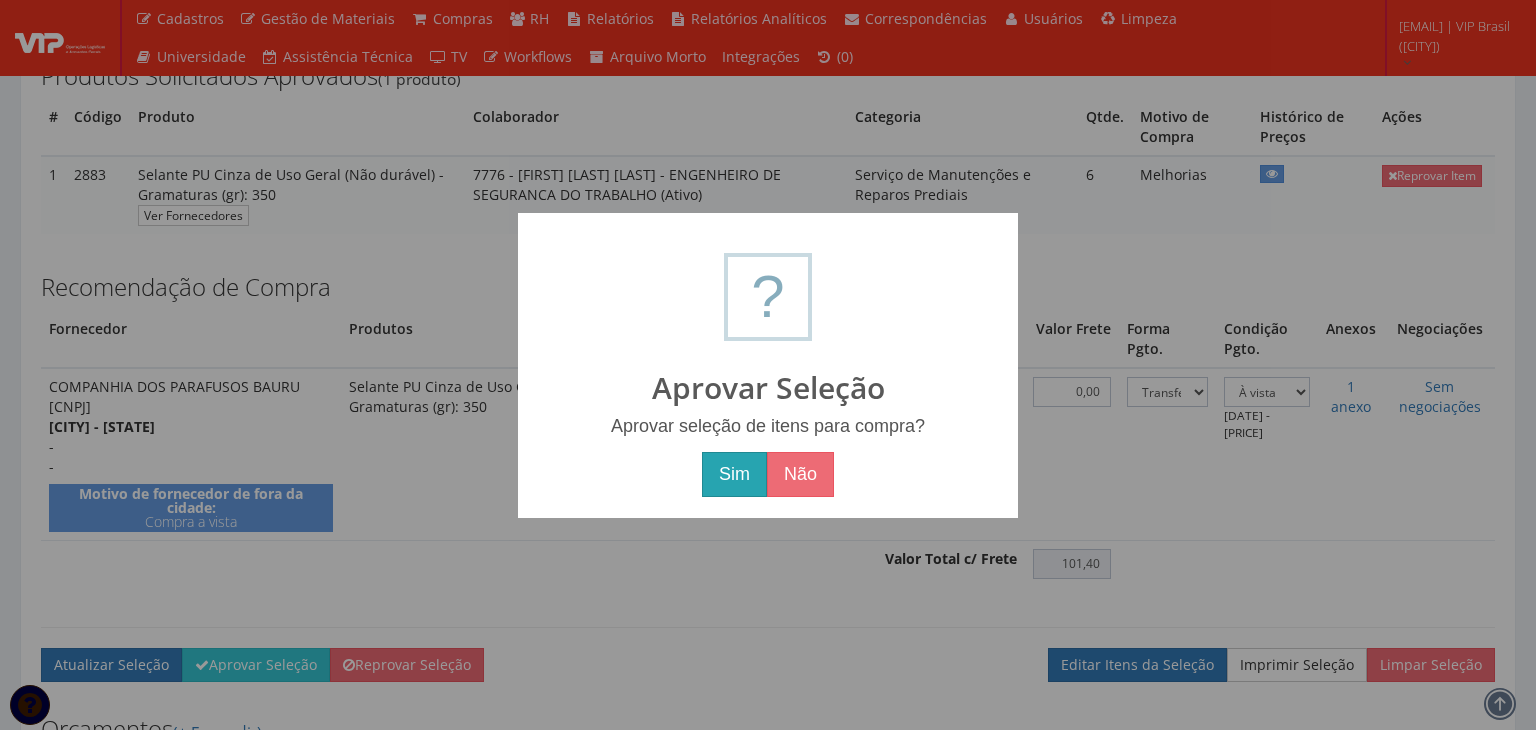 drag, startPoint x: 732, startPoint y: 478, endPoint x: 564, endPoint y: 515, distance: 172.02615 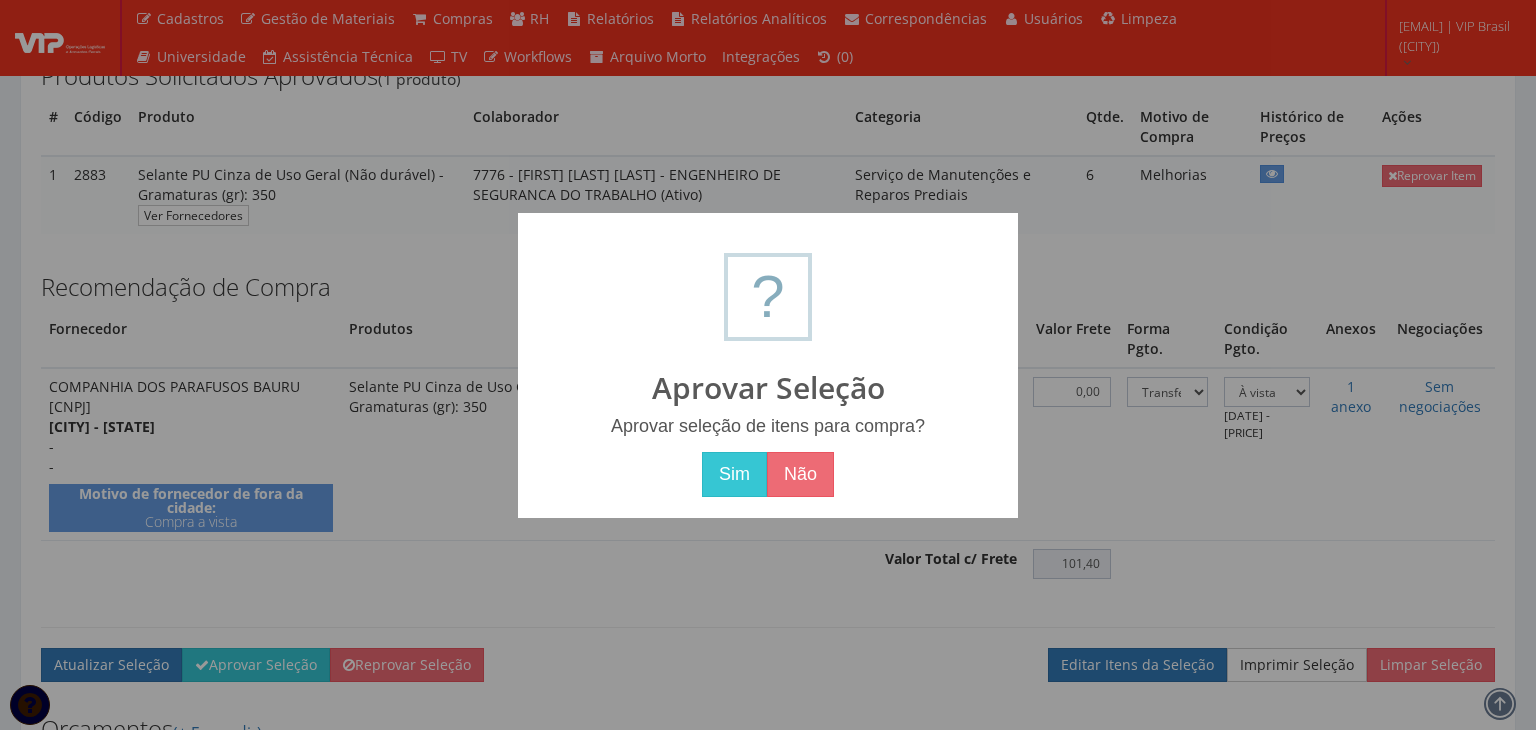 click on "Sim" at bounding box center (734, 475) 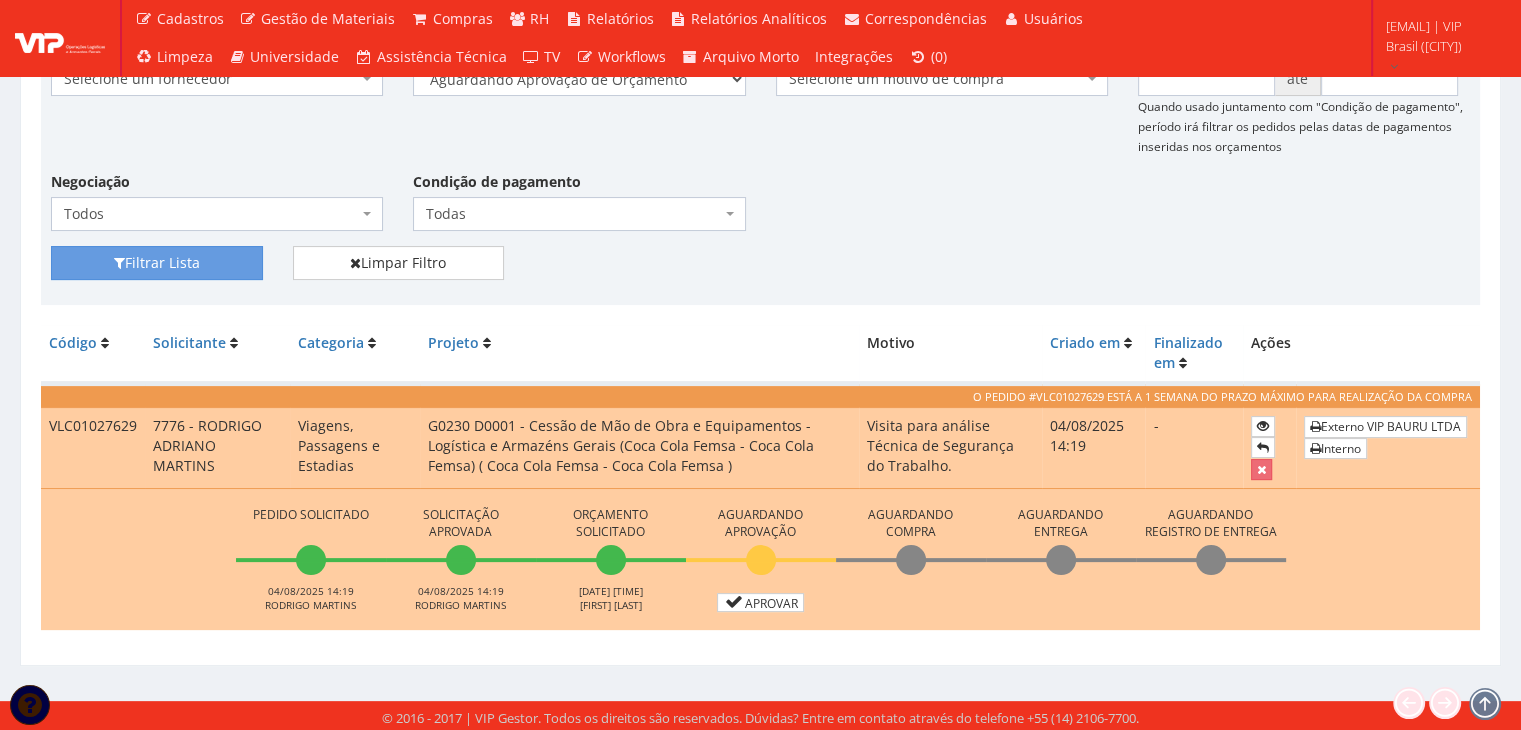scroll, scrollTop: 355, scrollLeft: 0, axis: vertical 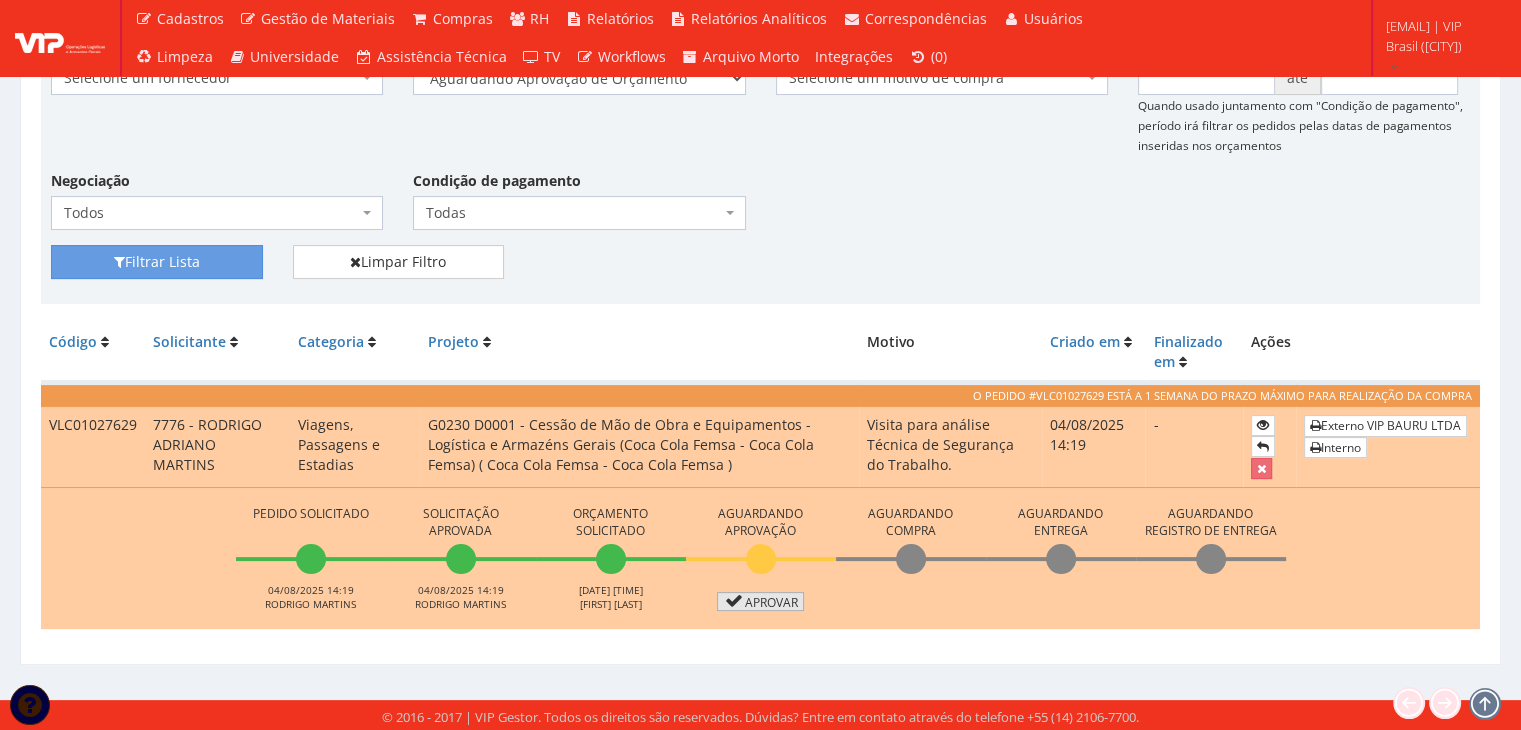 click on "Aprovar" at bounding box center (761, 601) 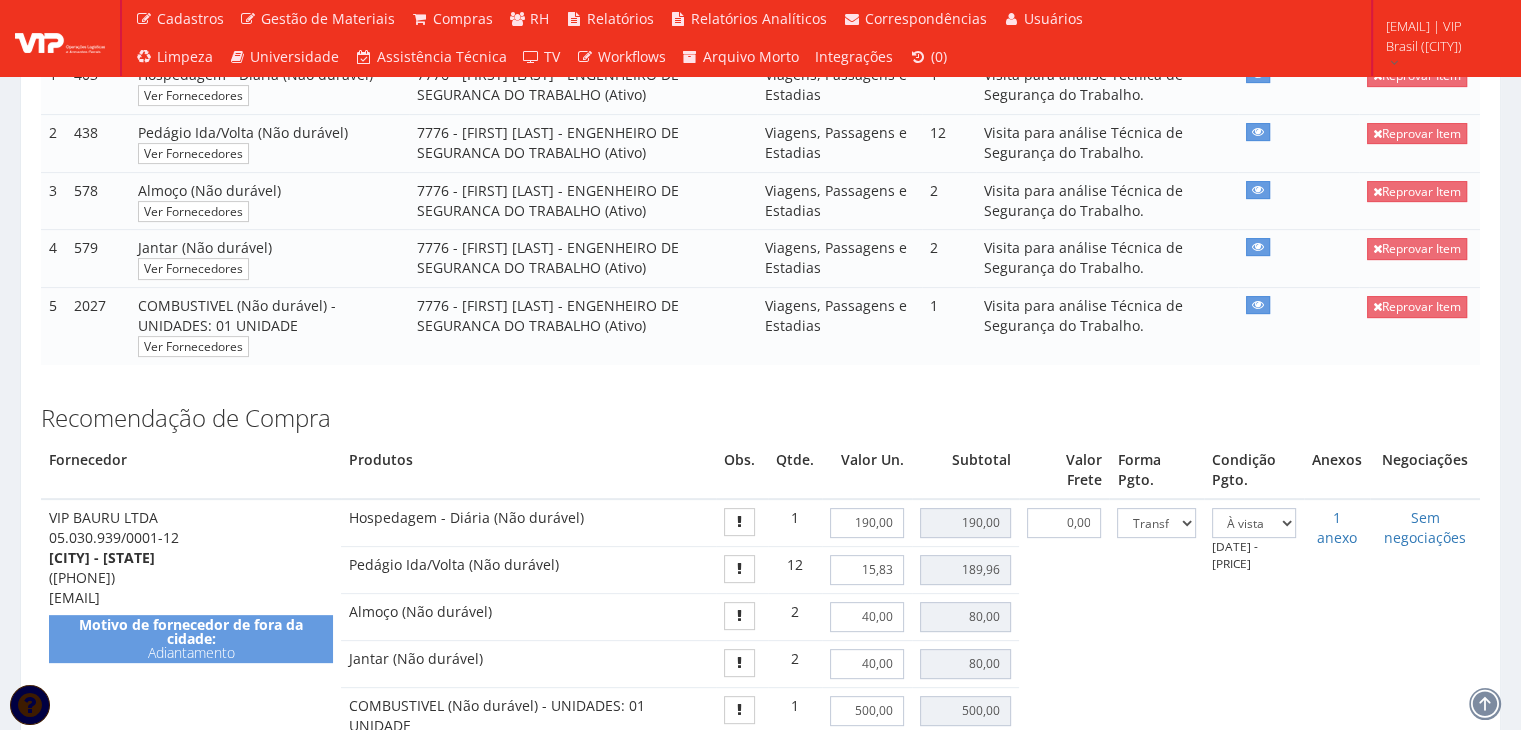scroll, scrollTop: 900, scrollLeft: 0, axis: vertical 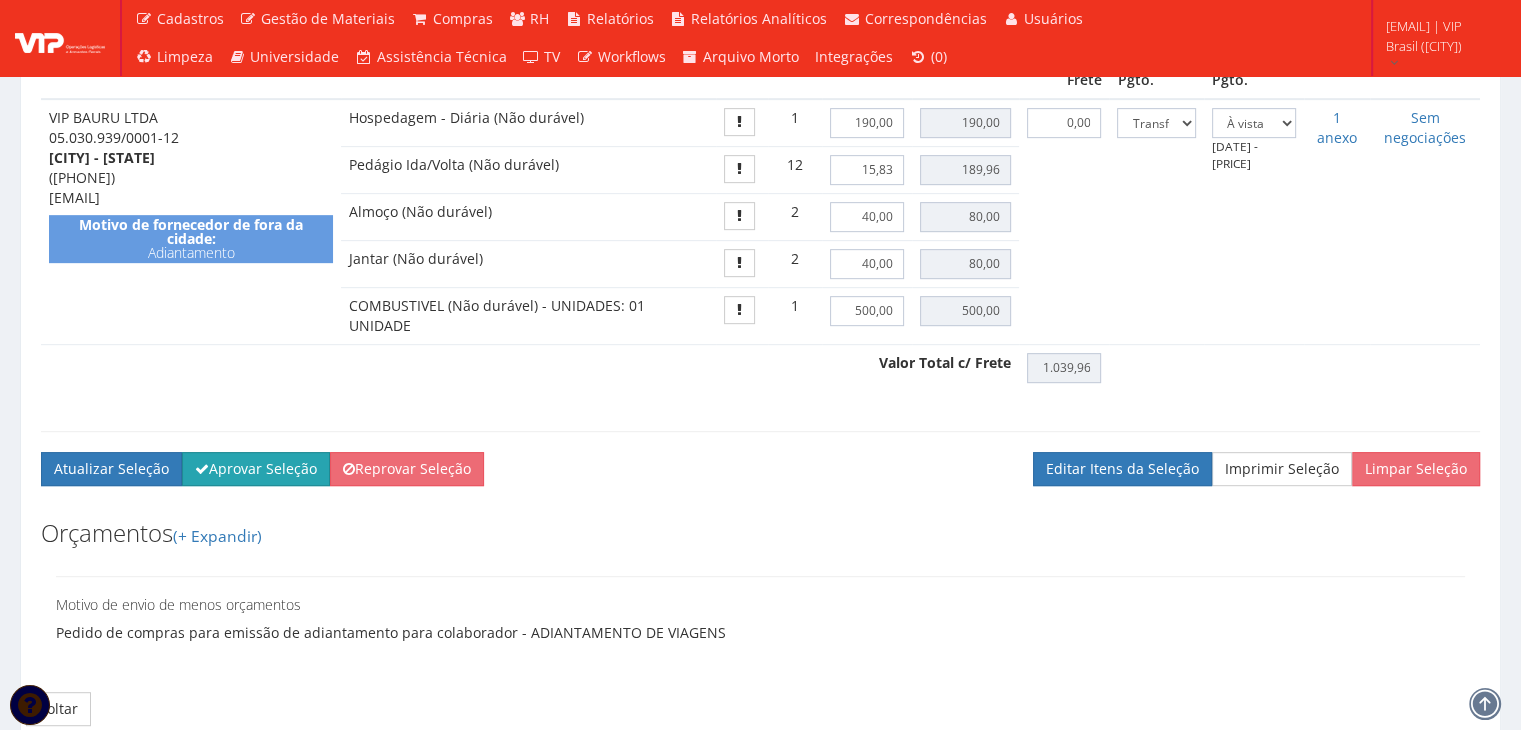 click on "Aprovar Seleção" at bounding box center [256, 469] 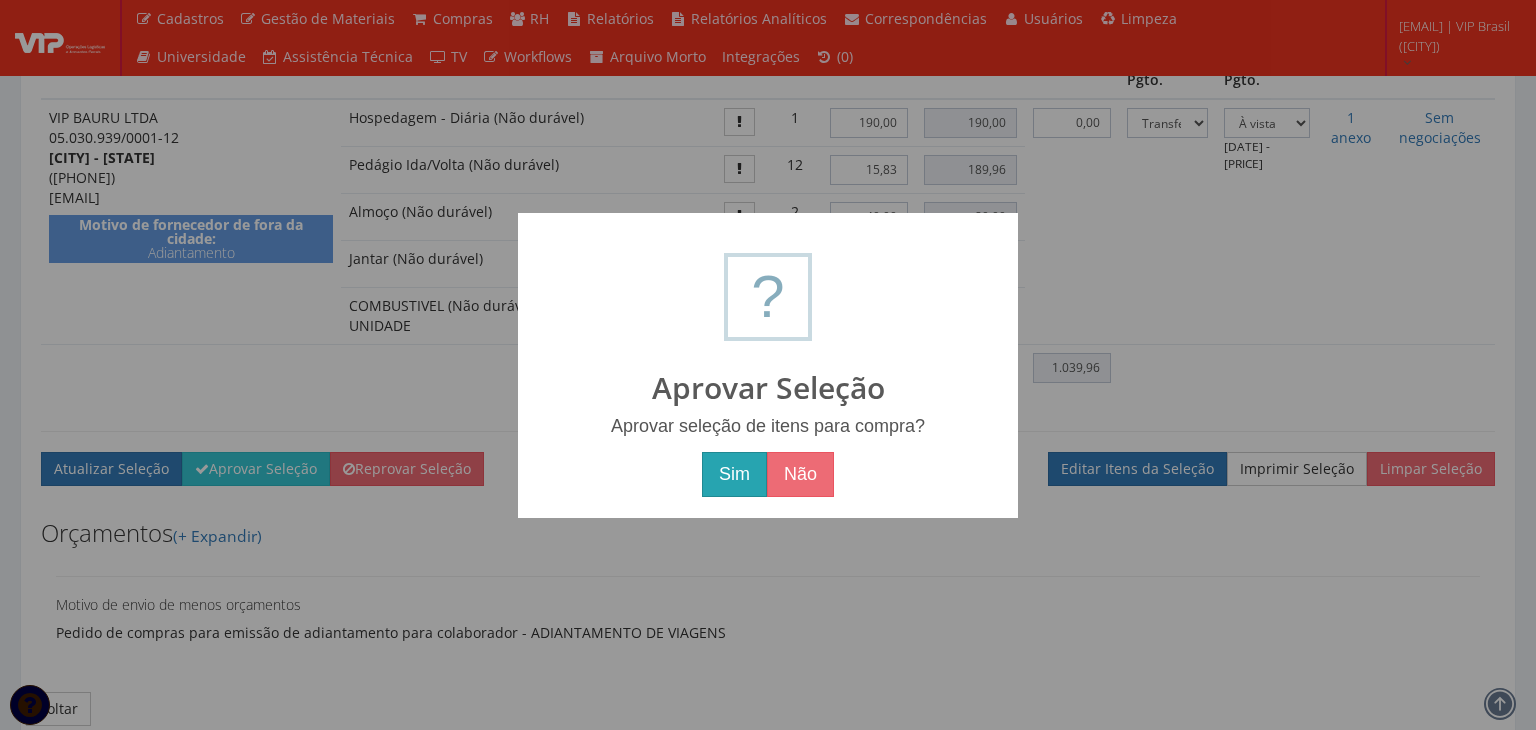 click on "Sim" at bounding box center [734, 475] 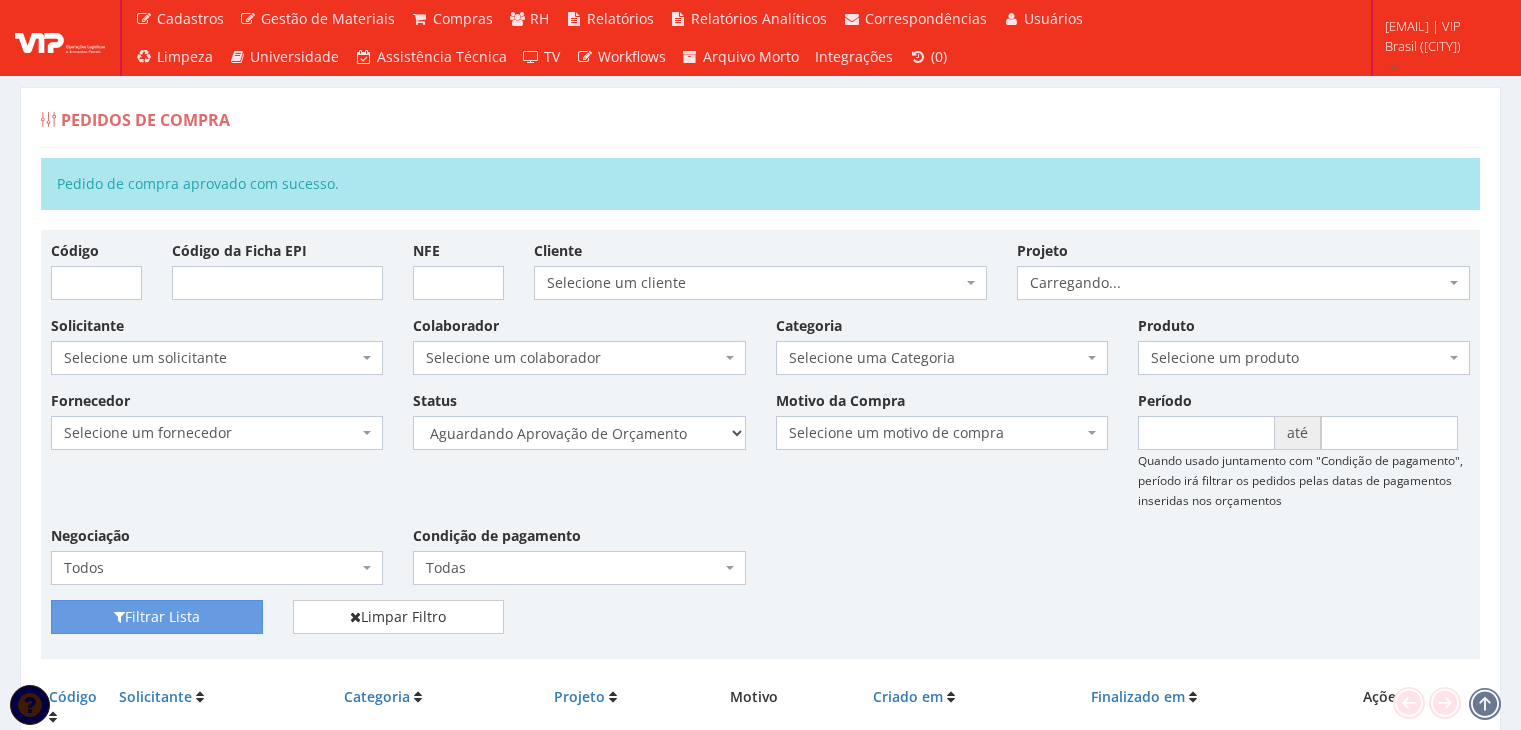 scroll, scrollTop: 0, scrollLeft: 0, axis: both 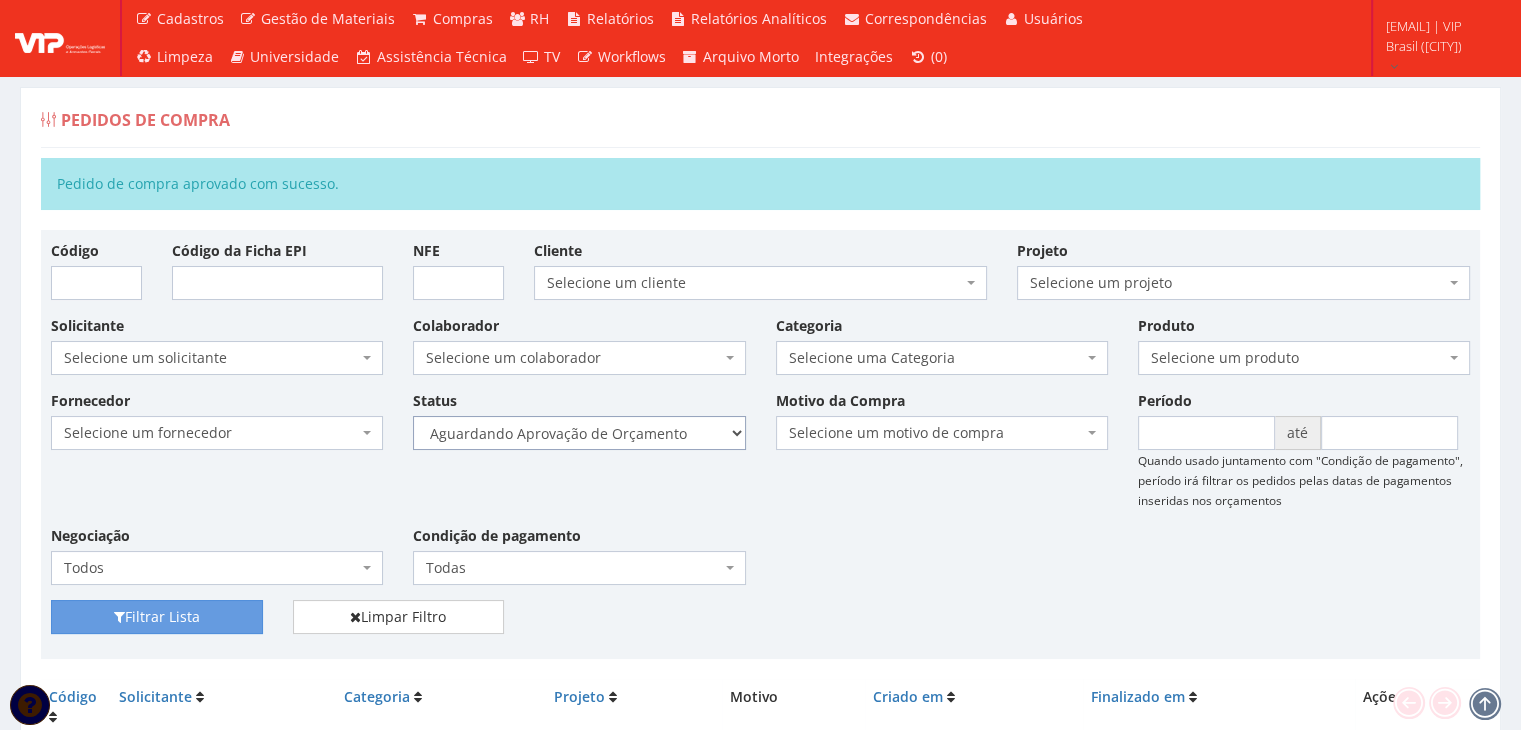 click on "Selecione um status Cancelado Aguardando Aprovação Diretoria Pedido Aprovado Aguardando Aprovação de Orçamento Orçamento Aprovado Compra Efetuada Entrega Efetuada Entrega Registrada" at bounding box center (579, 433) 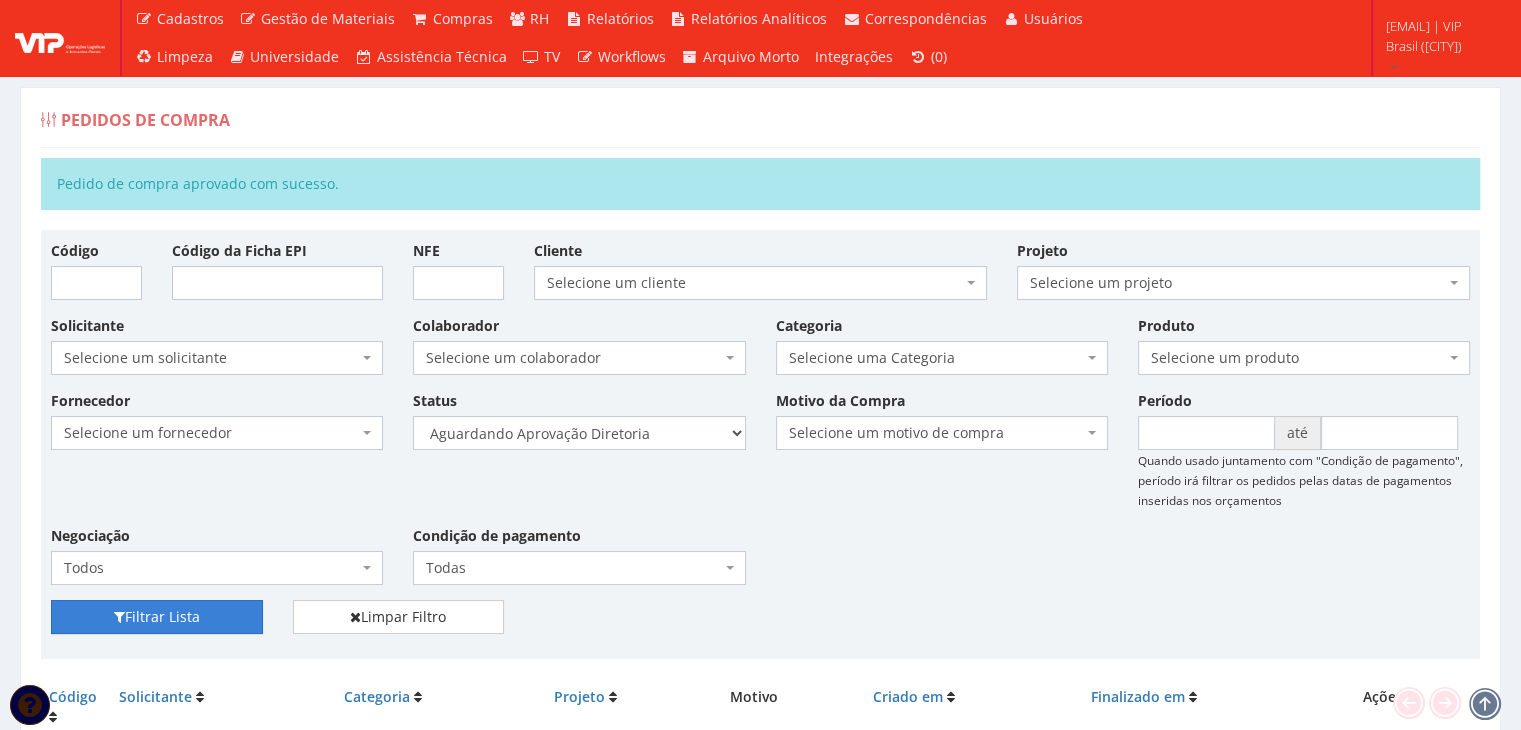 click on "Filtrar Lista" at bounding box center [157, 617] 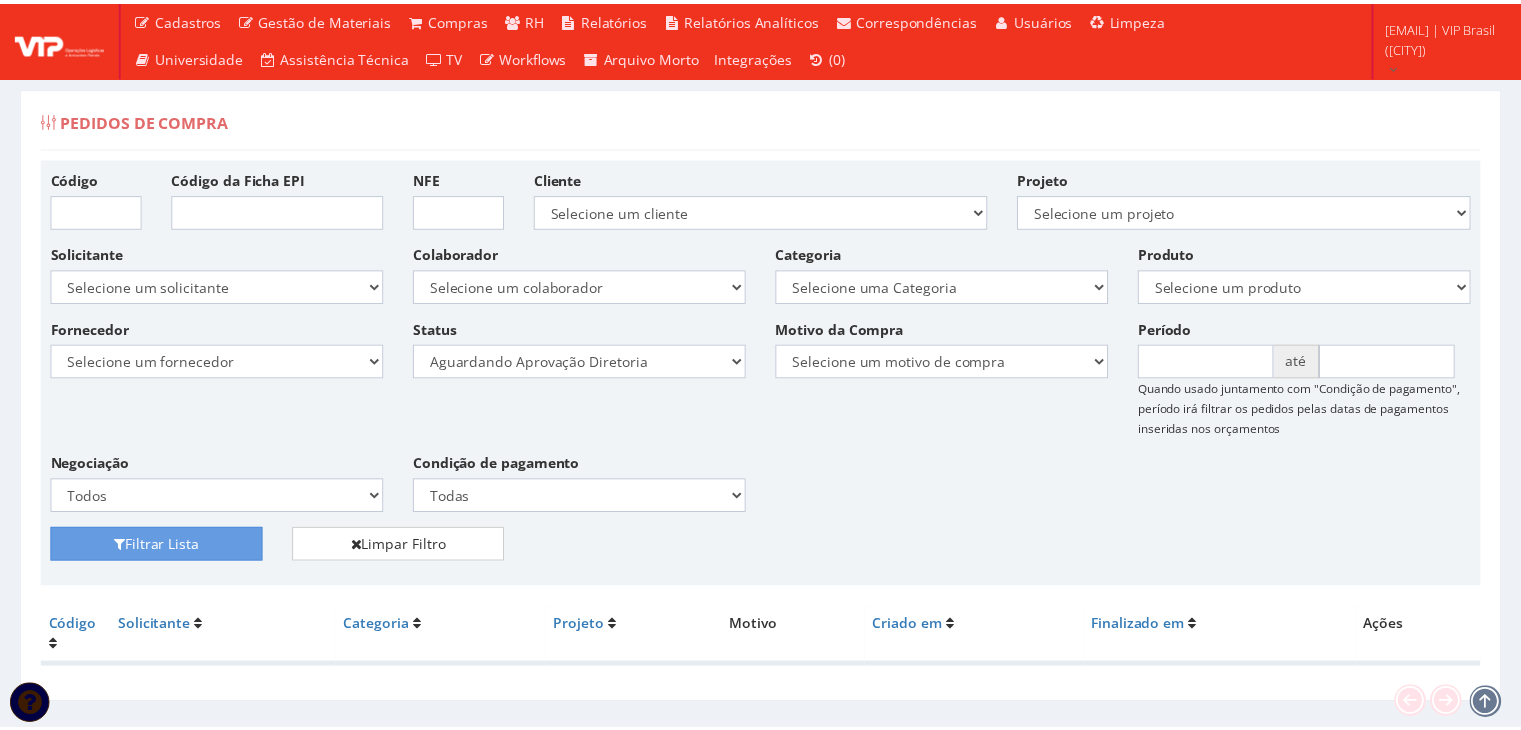 scroll, scrollTop: 0, scrollLeft: 0, axis: both 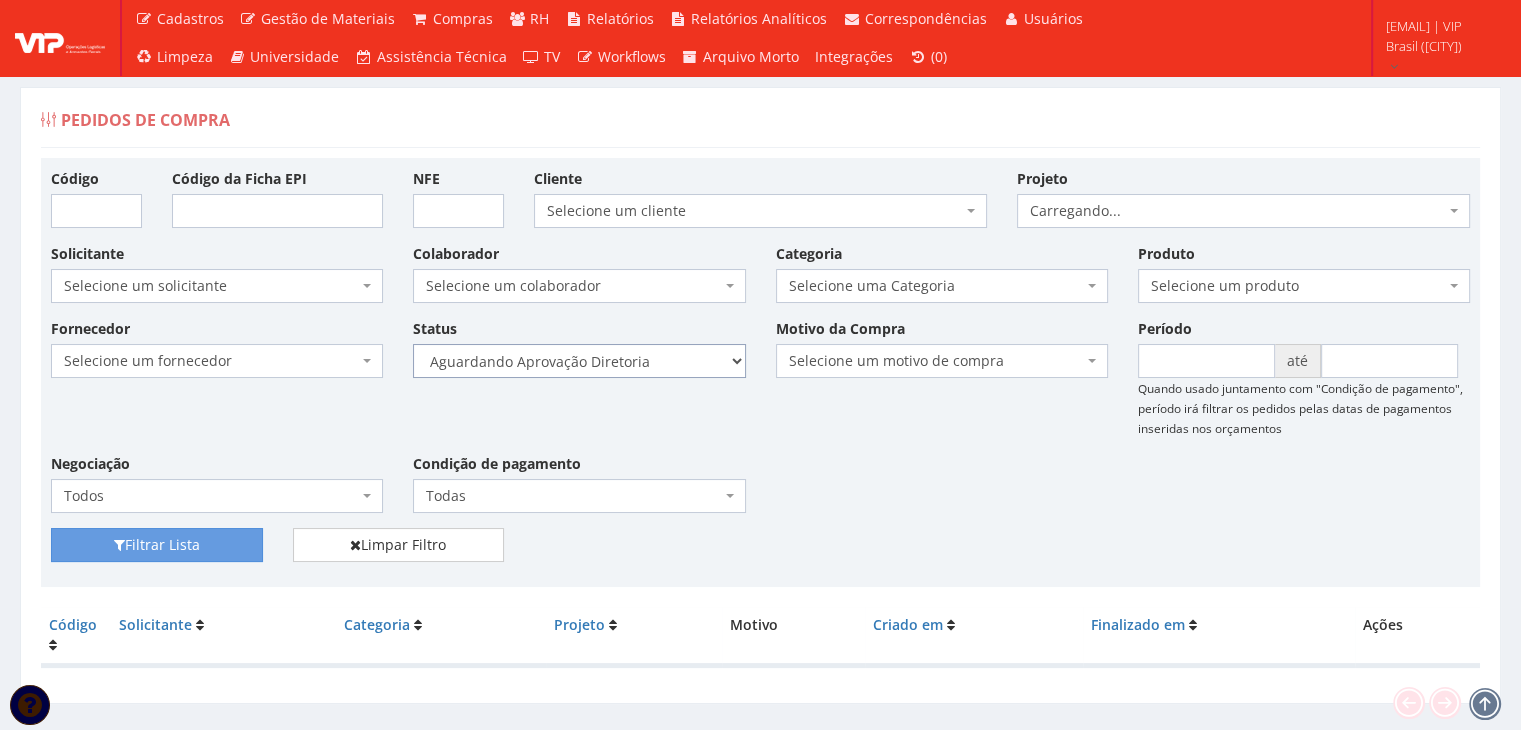 click on "Selecione um status Cancelado Aguardando Aprovação Diretoria Pedido Aprovado Aguardando Aprovação de Orçamento Orçamento Aprovado Compra Efetuada Entrega Efetuada Entrega Registrada" at bounding box center [579, 361] 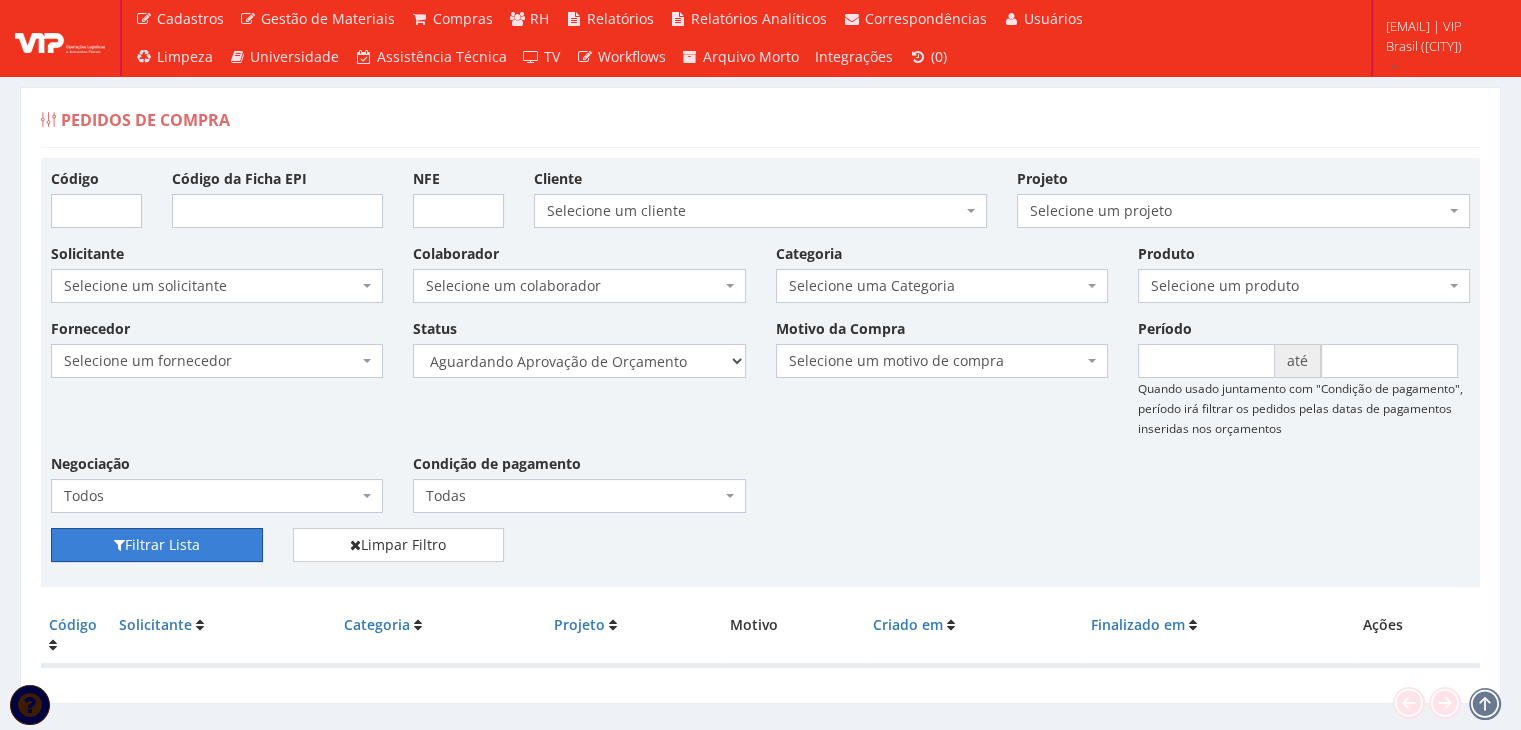 drag, startPoint x: 186, startPoint y: 551, endPoint x: 327, endPoint y: 525, distance: 143.37712 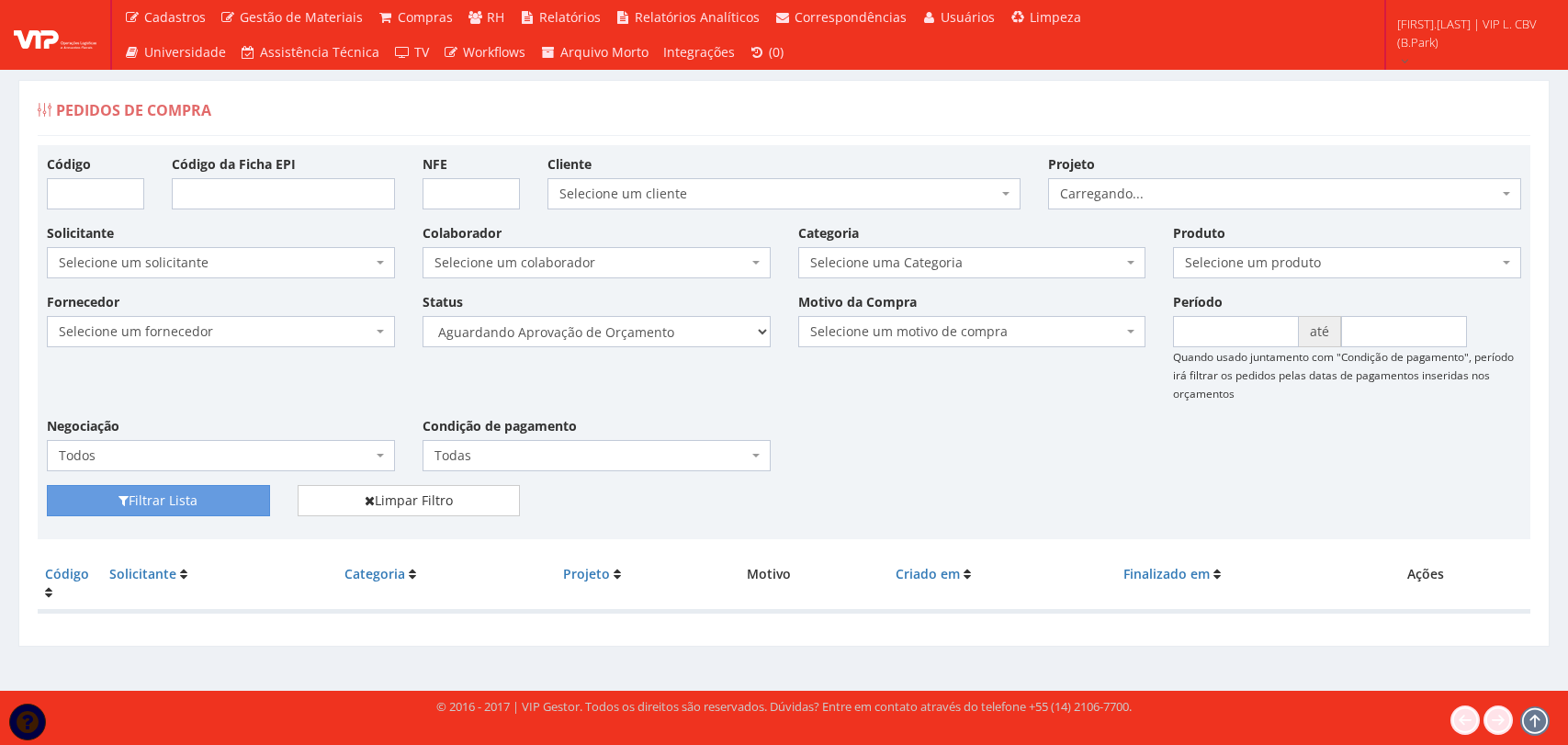 scroll, scrollTop: 0, scrollLeft: 0, axis: both 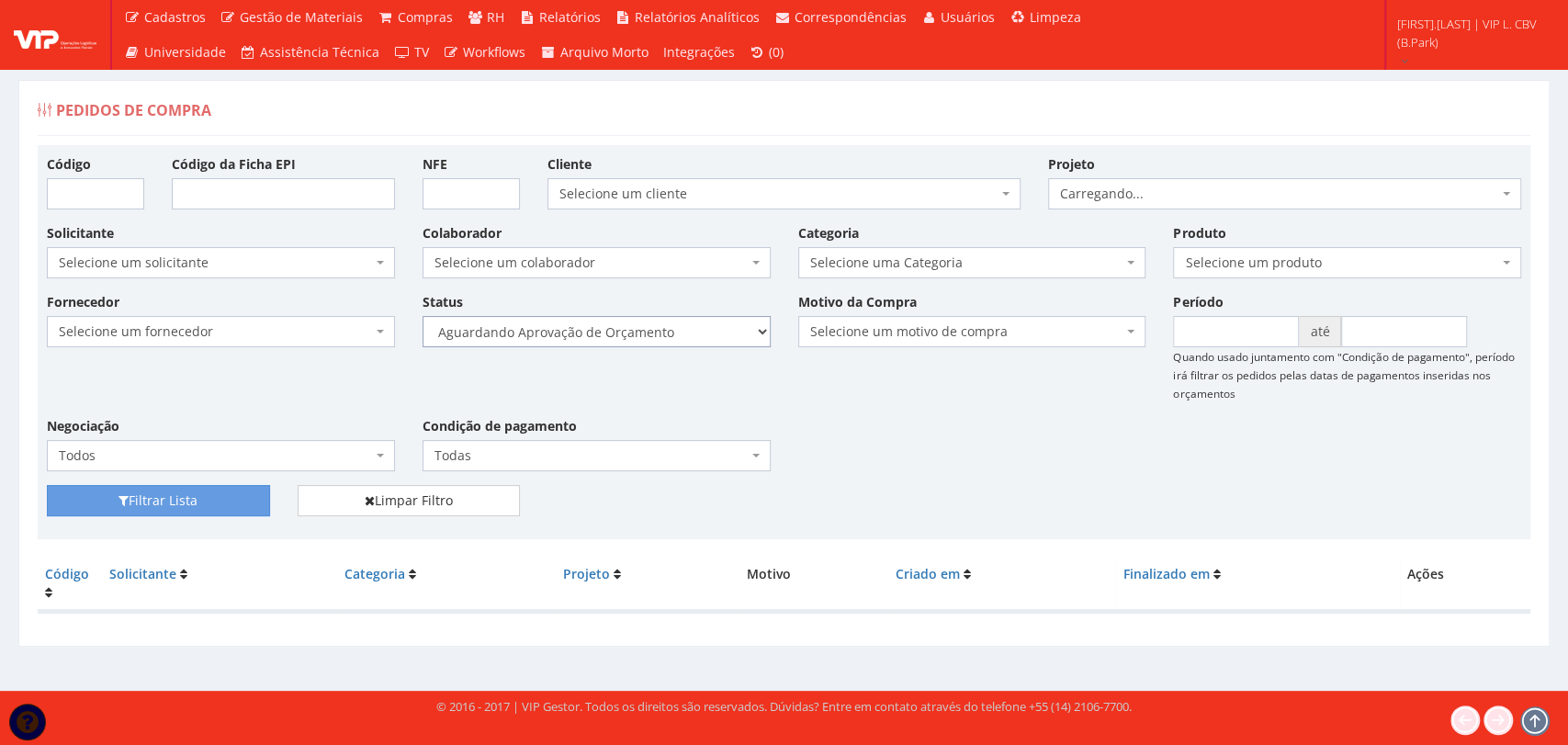 click on "Selecione um status Cancelado Aguardando Aprovação Diretoria Pedido Aprovado Aguardando Aprovação de Orçamento Orçamento Aprovado Compra Efetuada Entrega Efetuada Entrega Registrada" at bounding box center (596, 332) 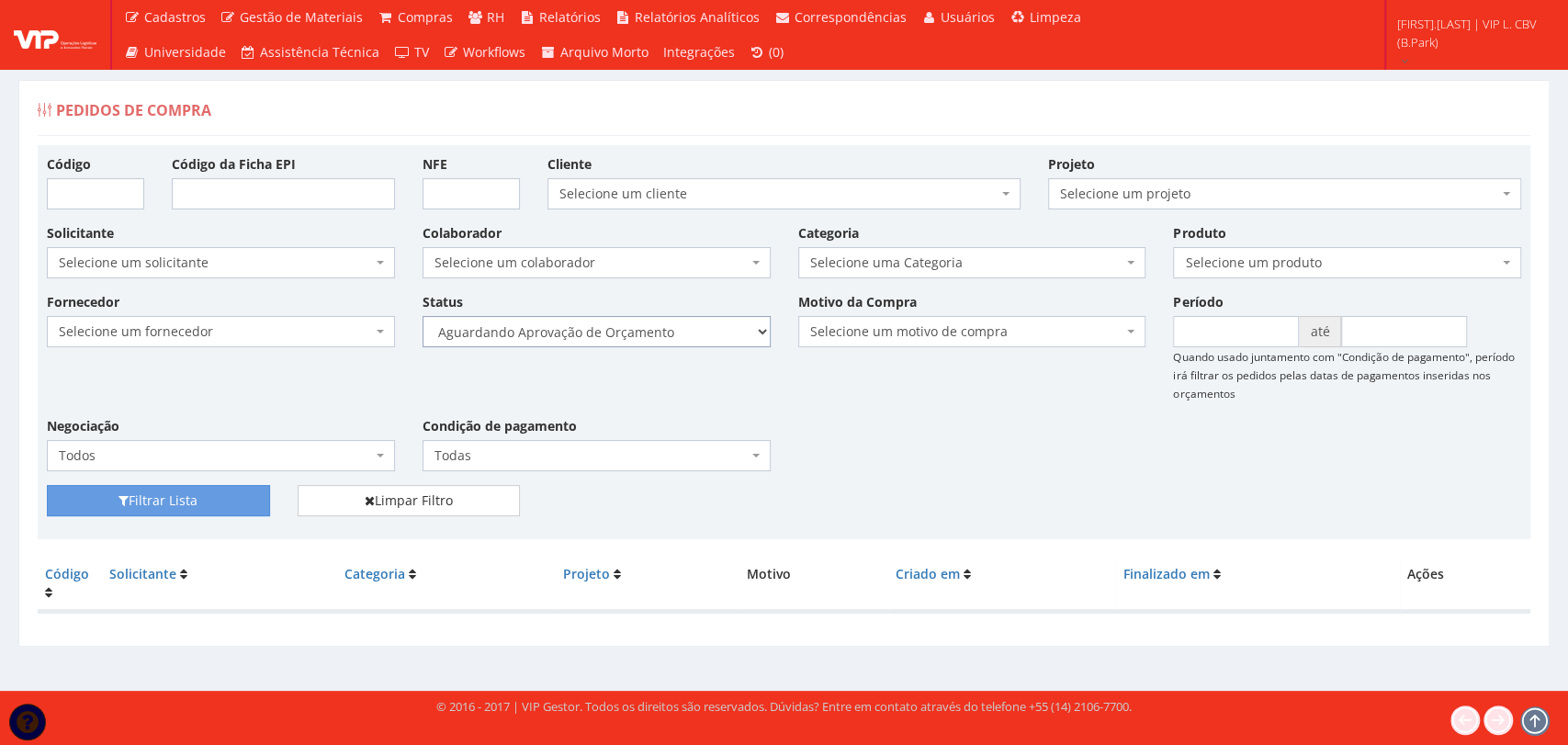 select on "1" 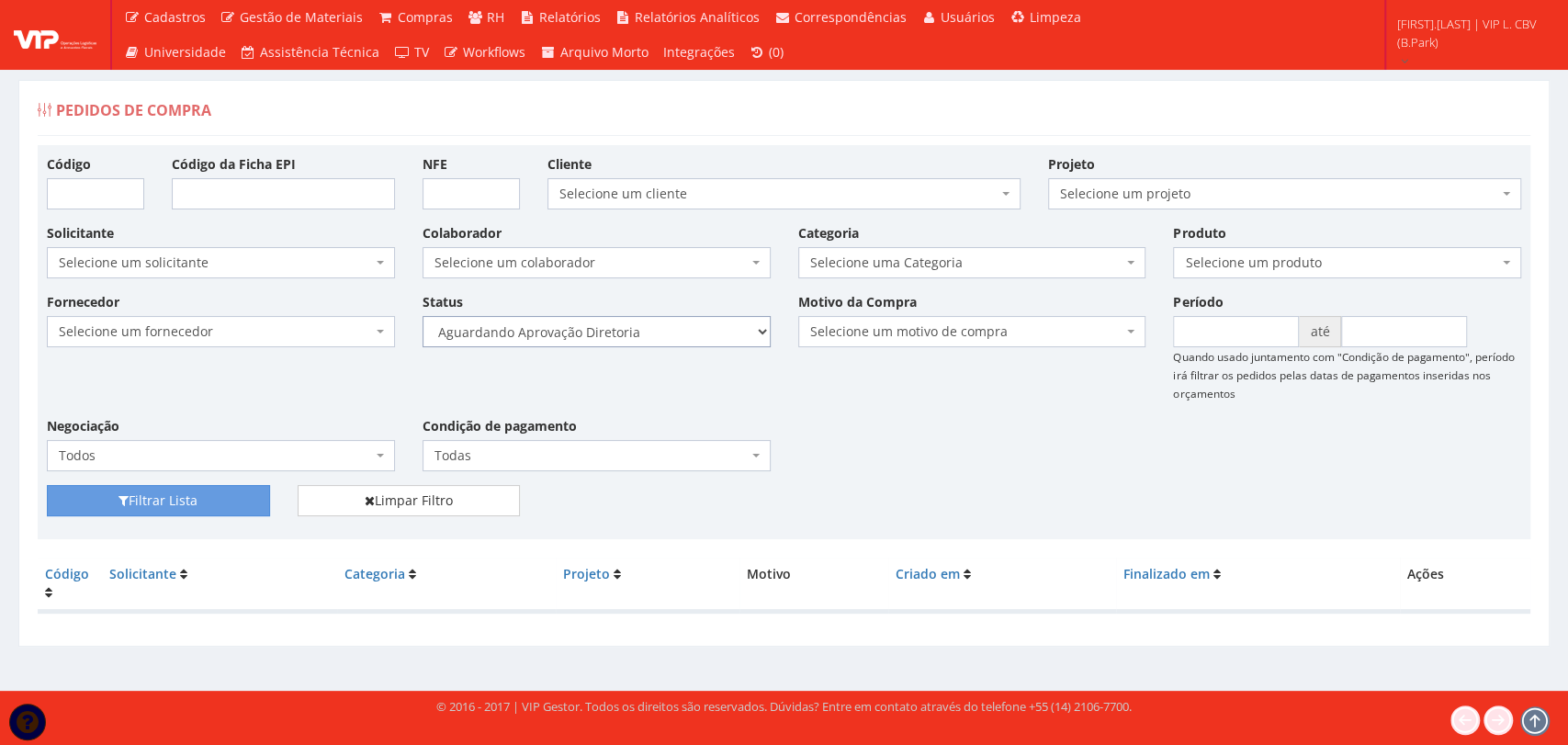 click on "Selecione um status Cancelado Aguardando Aprovação Diretoria Pedido Aprovado Aguardando Aprovação de Orçamento Orçamento Aprovado Compra Efetuada Entrega Efetuada Entrega Registrada" at bounding box center [596, 332] 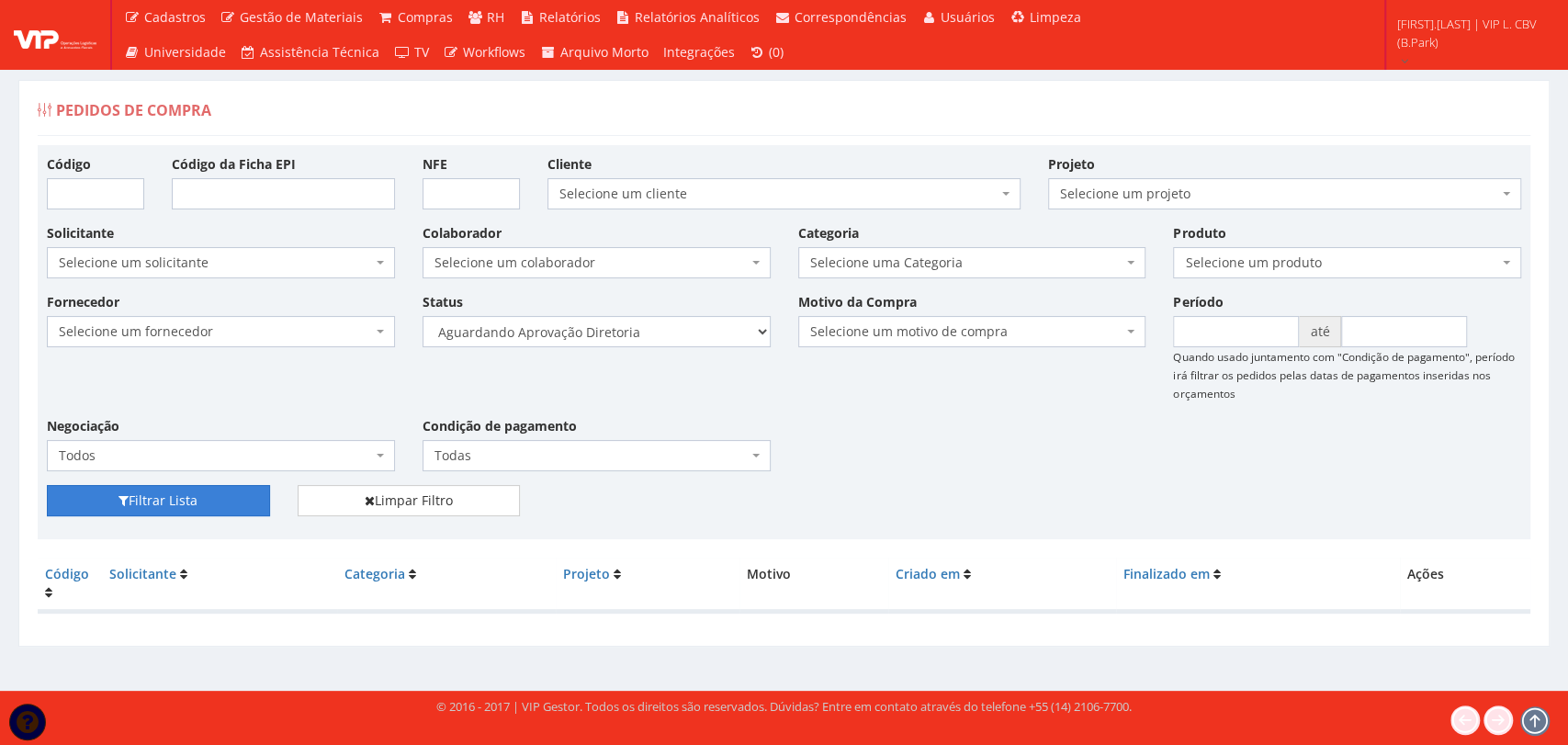 click on "Filtrar Lista" at bounding box center (158, 501) 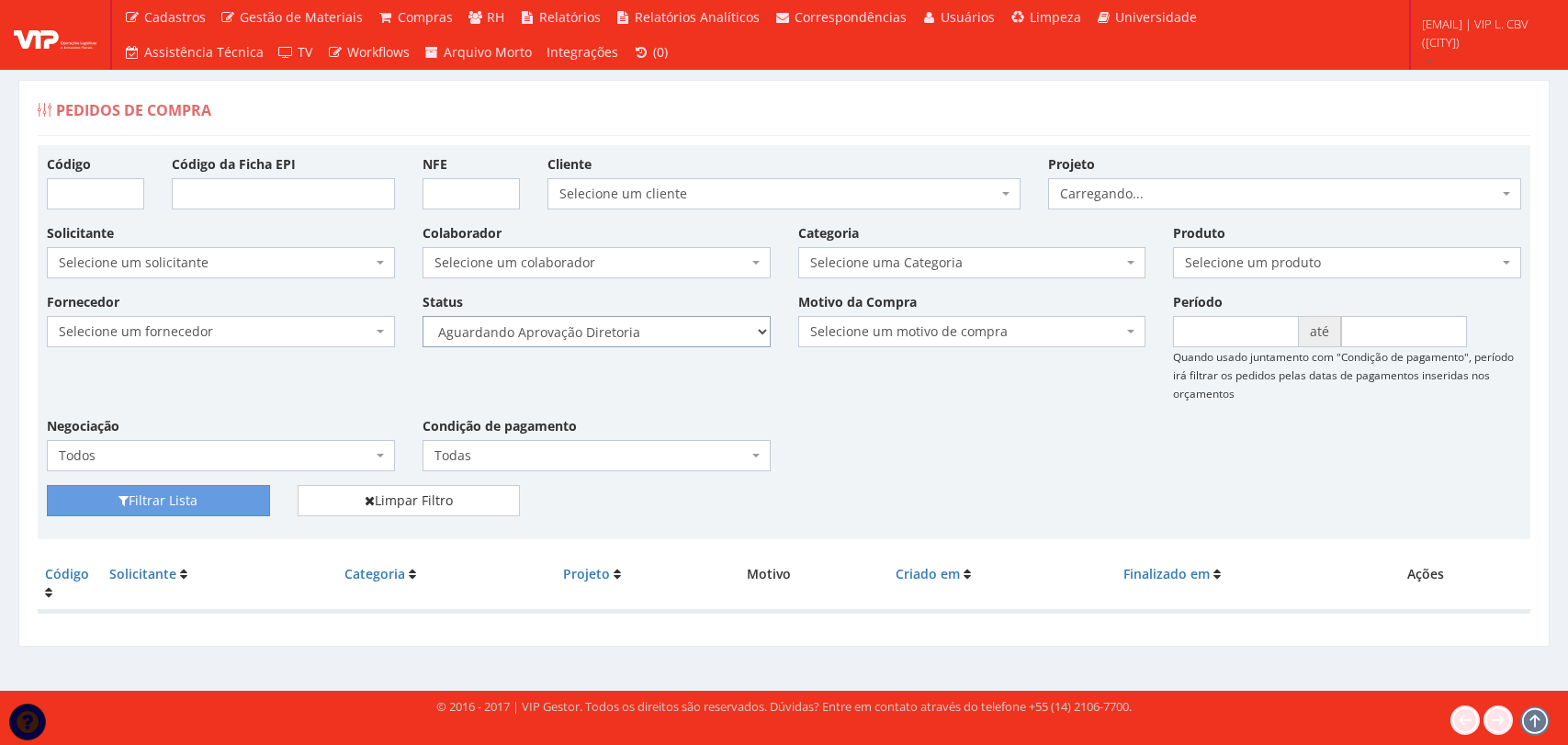 scroll, scrollTop: 0, scrollLeft: 0, axis: both 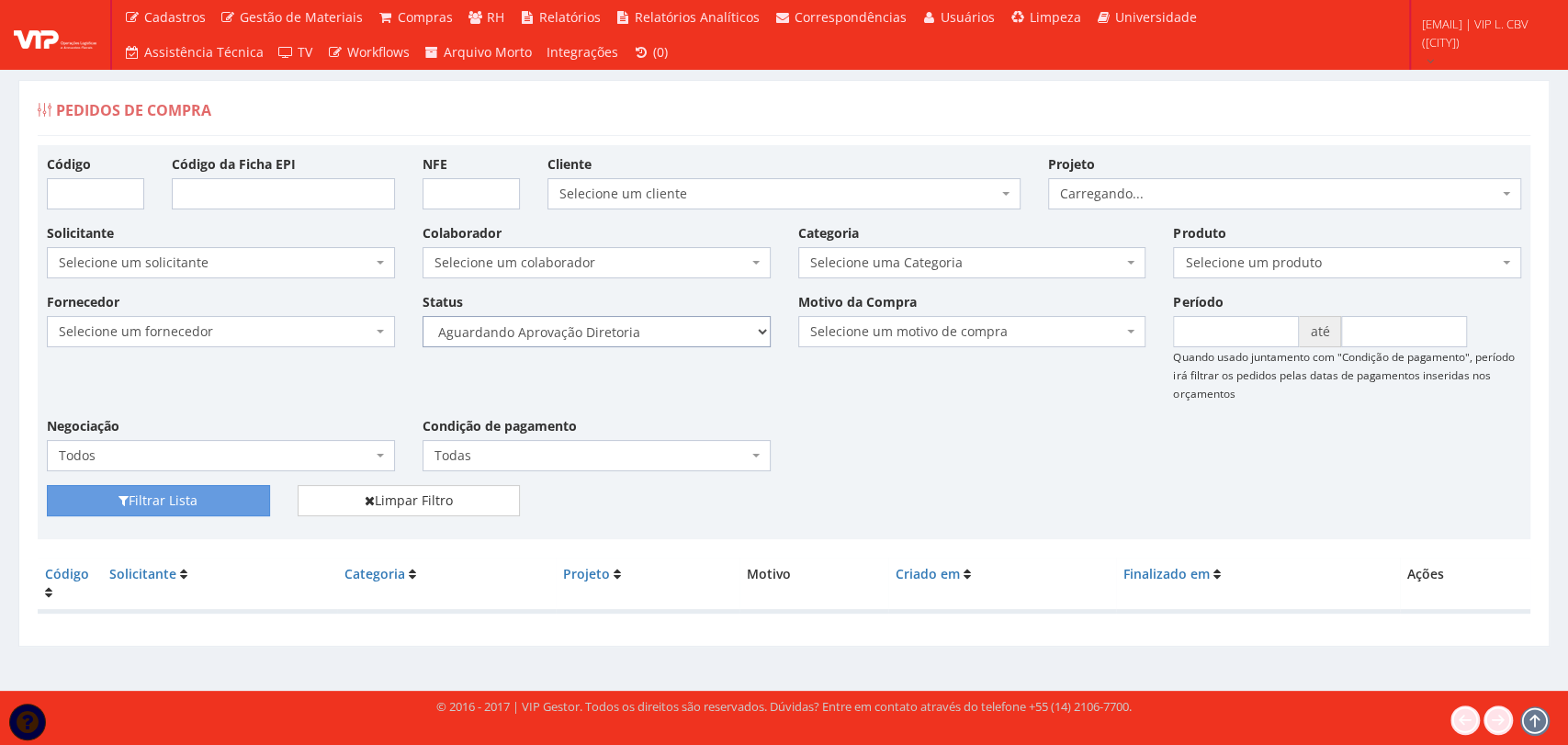 drag, startPoint x: 0, startPoint y: 0, endPoint x: 637, endPoint y: 344, distance: 723.95097 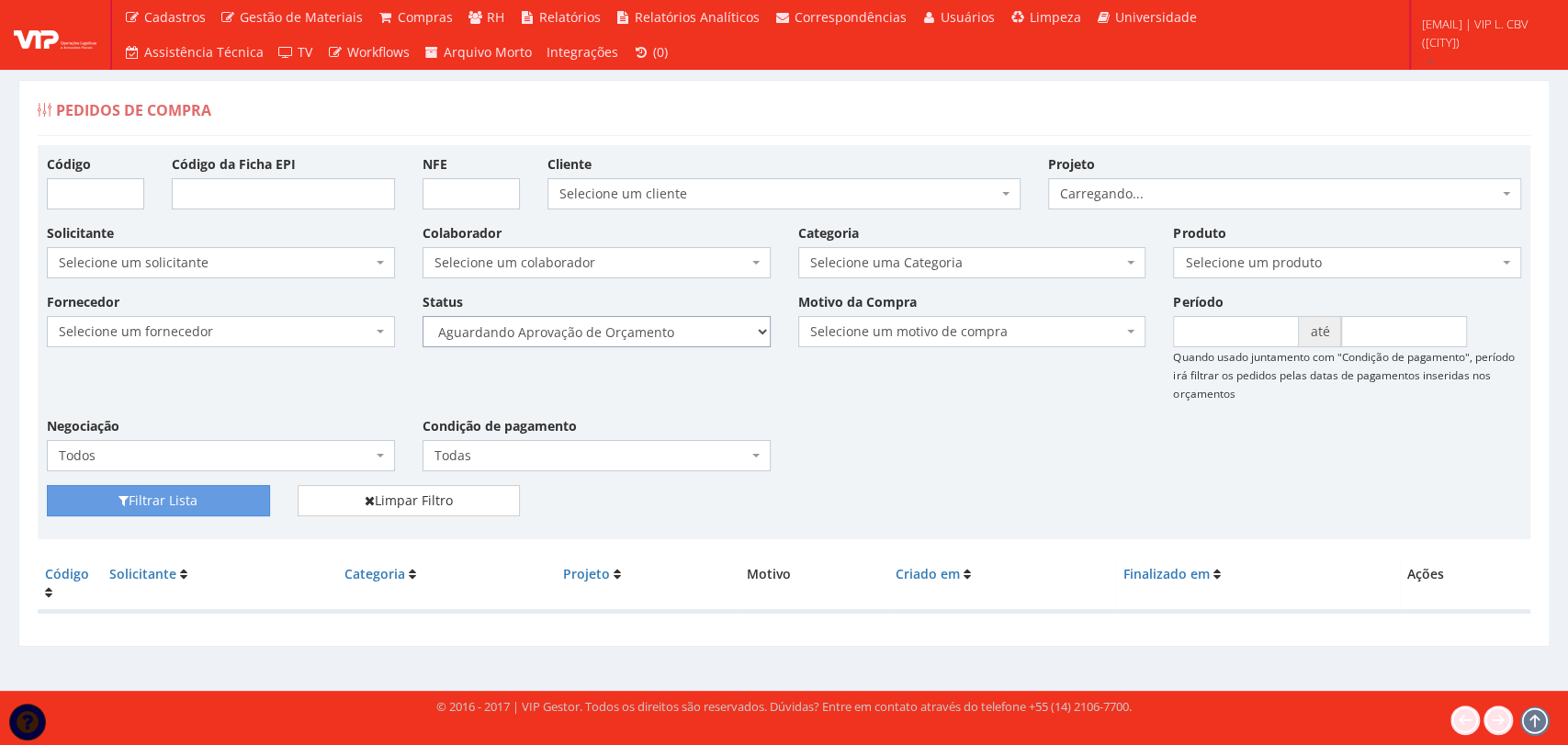 click on "Selecione um status Cancelado Aguardando Aprovação Diretoria Pedido Aprovado Aguardando Aprovação de Orçamento Orçamento Aprovado Compra Efetuada Entrega Efetuada Entrega Registrada" at bounding box center (596, 332) 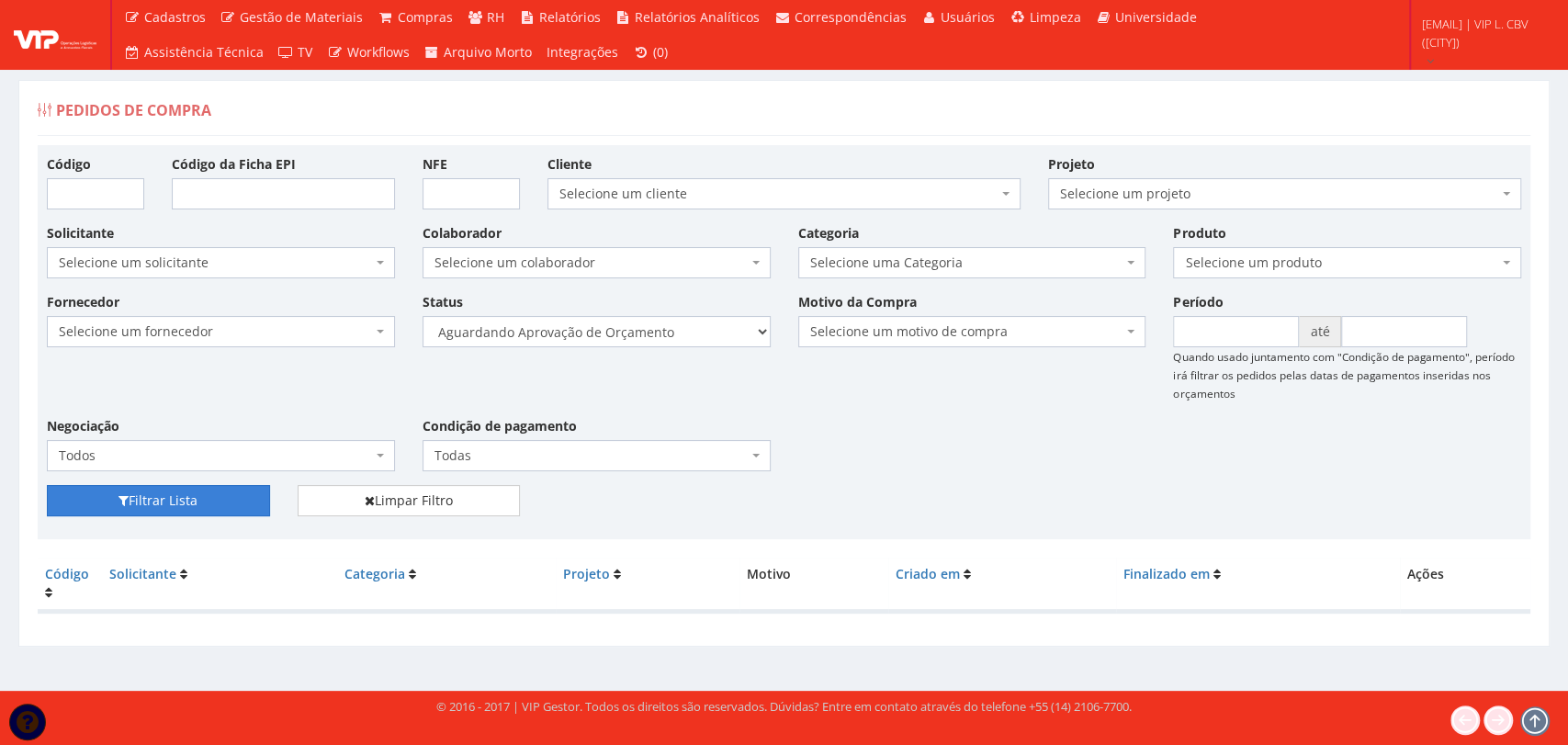 click on "Filtrar Lista" at bounding box center [158, 501] 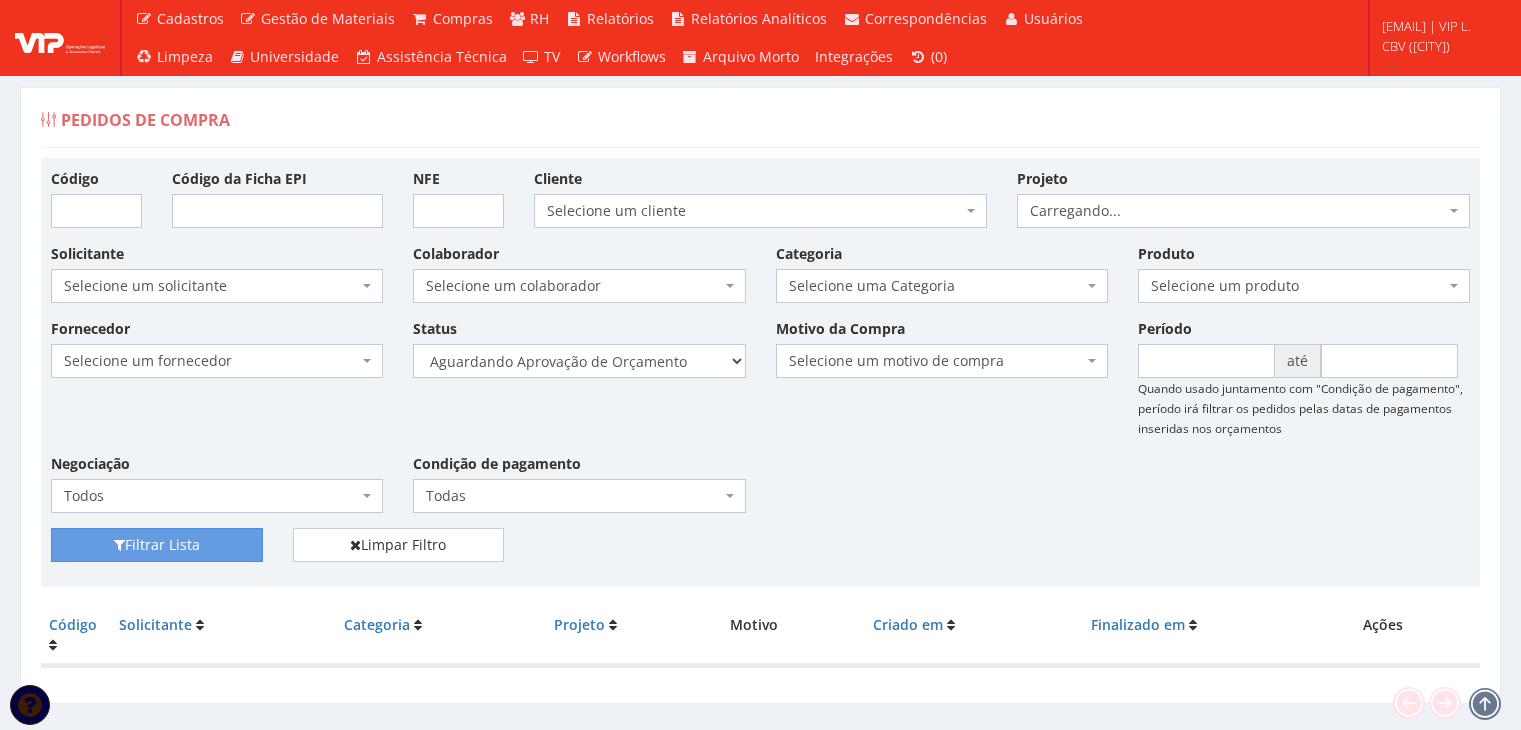 scroll, scrollTop: 0, scrollLeft: 0, axis: both 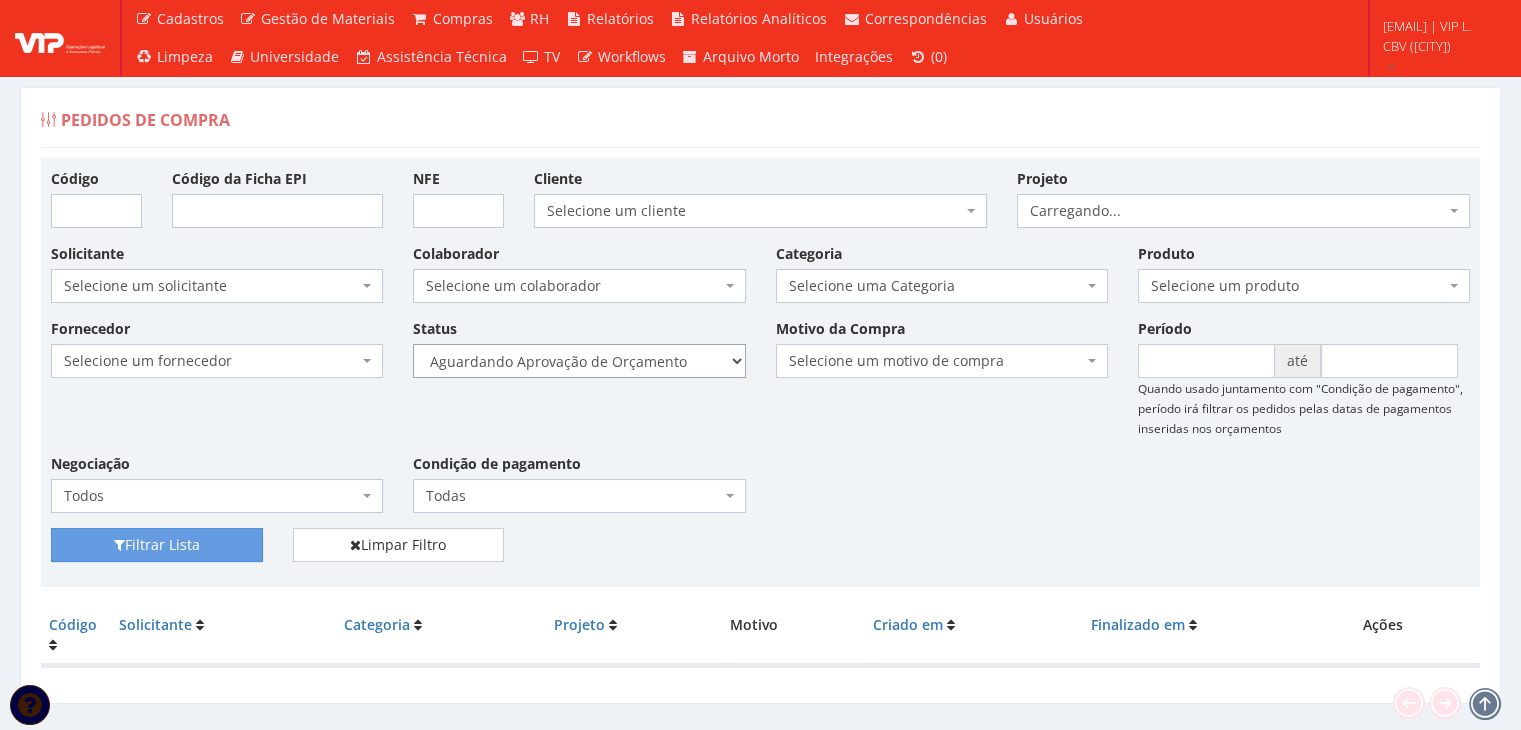 click on "Selecione um status Cancelado Aguardando Aprovação Diretoria Pedido Aprovado Aguardando Aprovação de Orçamento Orçamento Aprovado Compra Efetuada Entrega Efetuada Entrega Registrada" at bounding box center (579, 361) 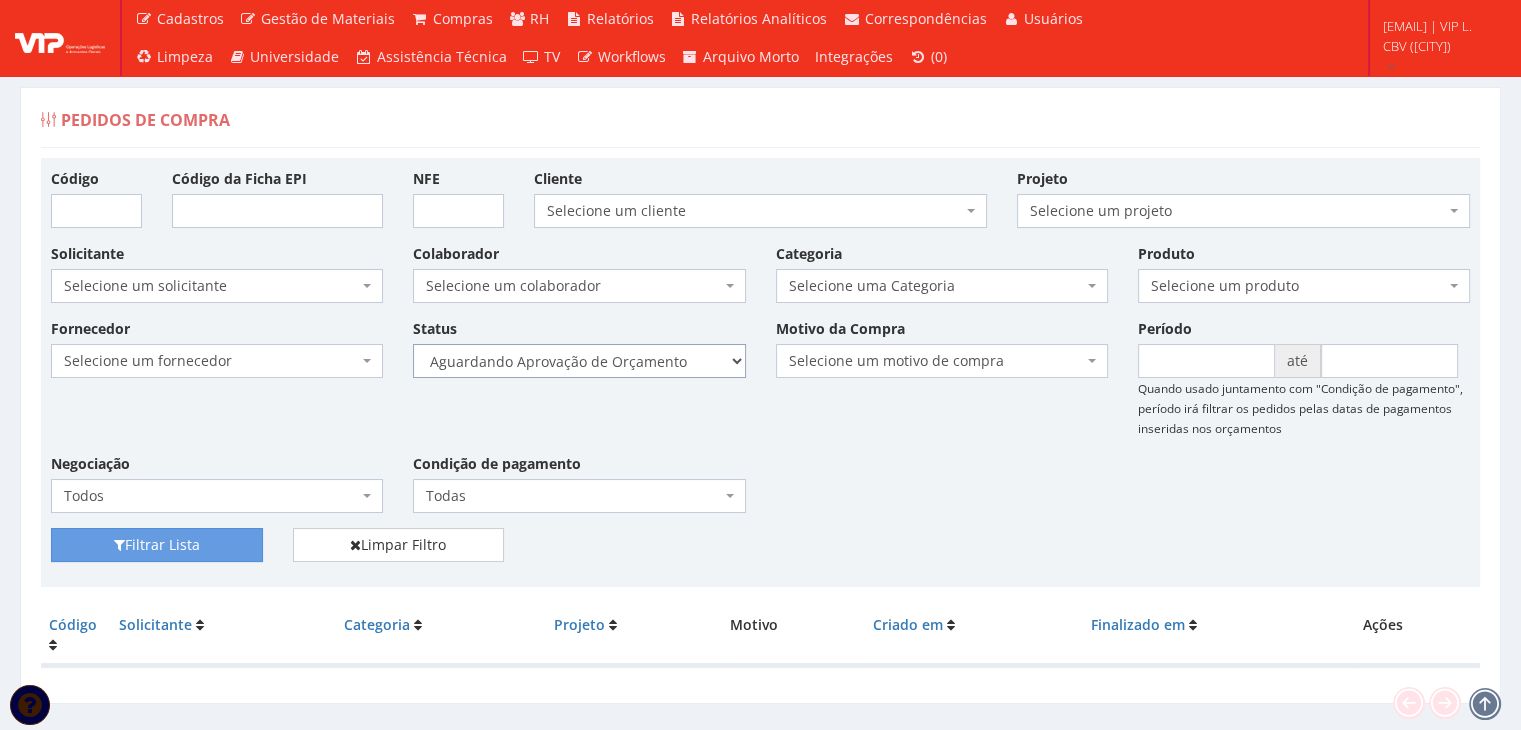 select on "1" 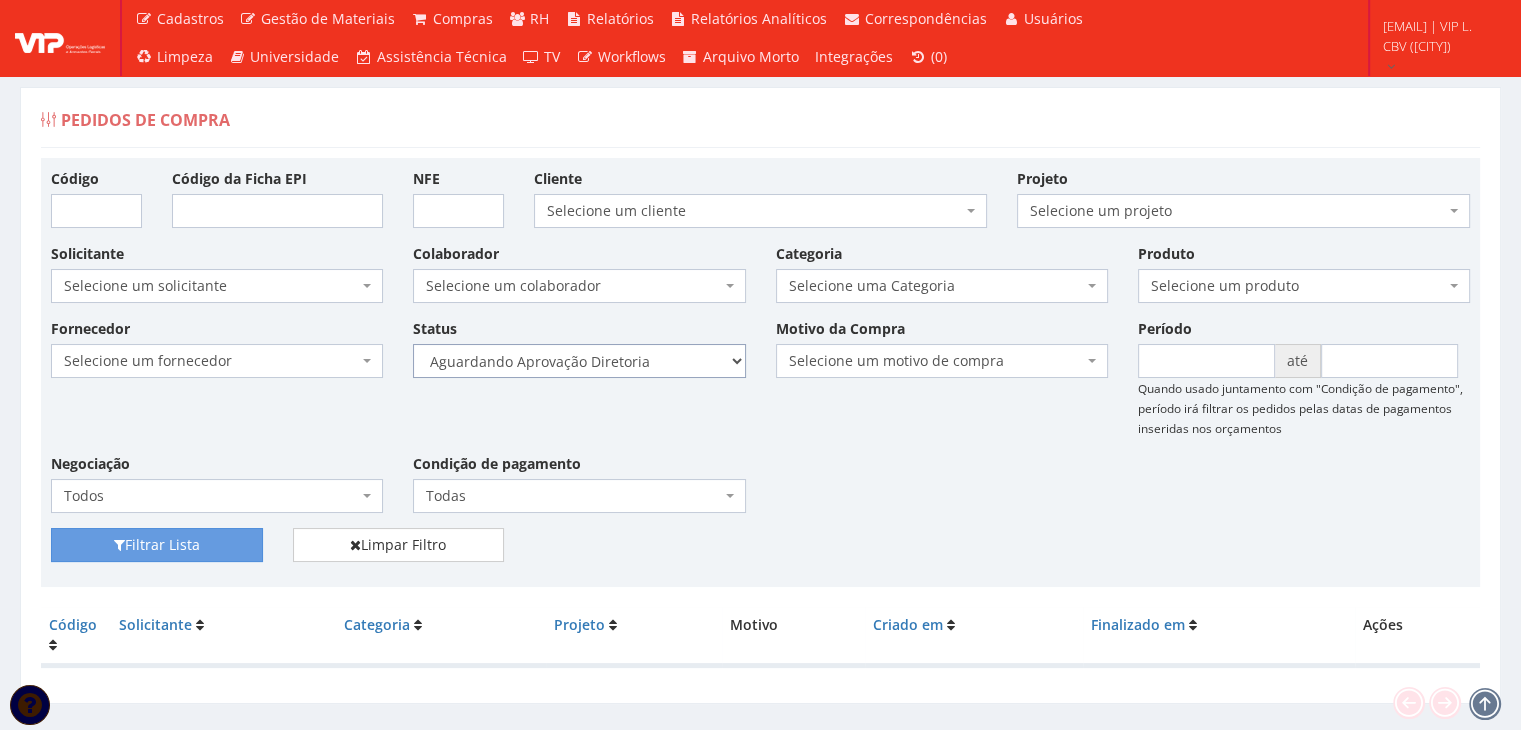 click on "Selecione um status Cancelado Aguardando Aprovação Diretoria Pedido Aprovado Aguardando Aprovação de Orçamento Orçamento Aprovado Compra Efetuada Entrega Efetuada Entrega Registrada" at bounding box center [579, 361] 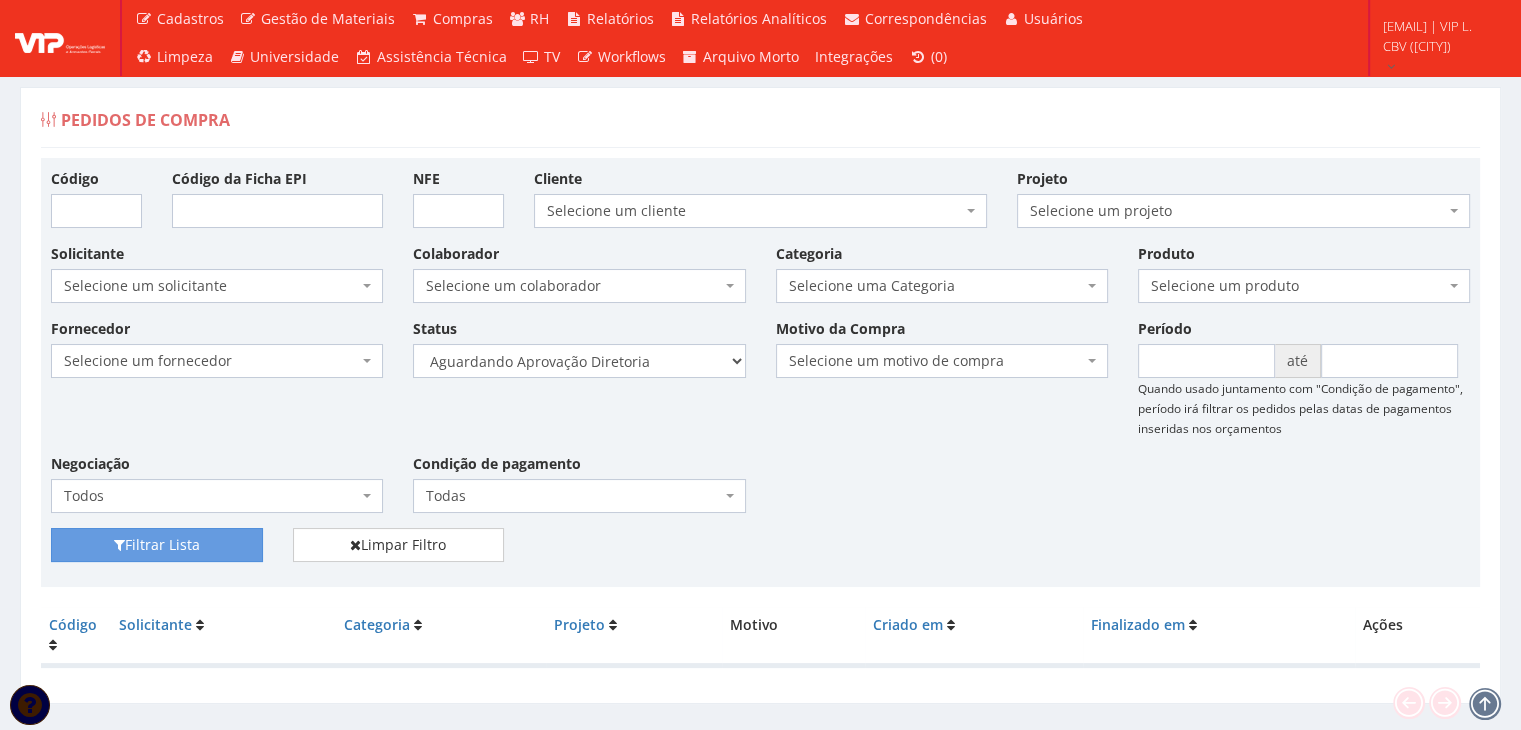 click on "Fornecedor
Selecione um fornecedor ******** ******** 1000 MARCAS BRASIL 123 MILHAS 2WD SOLUÇÕES E CONTROLES DE PRAGAS 4SHOW COMERCIO DE ELETRONICOS LTDA 50 Hotel A C A DIAS COMERCIAL A Centro Oeste Tubos e Conexões A F M DE MELO ME A FLORA SAVASSI LTDA A INDUSTRIAL A R G3 TELECOM ASSOCIADOS LTDA A Z ELETRICOS A. S. COELHO A.F.P. TRANSPORTES CONFIANCA LTDA A2L-EPI LTDA Abate Imunizacao de Ambientes e Servicos Ltda Abra Promocional Abrafer ABSOLUTA EQUIPAMENTOS E SERVICOS ABSOLUTTASHOP AC CARPINTARIA, REFORMAS EM GERAL Ac Coelho Acacia Medicina do Trabalho - Uberlândia MG ACACIA UBERABA MEDICINA DO TRABALHO Ação Med Acaso Impressões Acbz Importação e Comércio Ltda AÇO E AÇO VERGALHOES LTDA Açojota Bauru ACQUAECO WASH Adailton de Jesus Santos ADALBERTO CHAVES E CARIMBOS ADEGRAF ETIQUETAS ADESIVAS LTDA Adelpack Fitas Adesivas Adelson Feiras e Eventos LTDA ADEMAQ IND. E COM DE EQUIPAMENTOS PARA ESCRITÓRIO LTDA - EPP Ademar Pedro de Godoi - Me ADENILSON APARECIDO SILVEIRA E SOUZA ALIMPA" at bounding box center (760, 423) 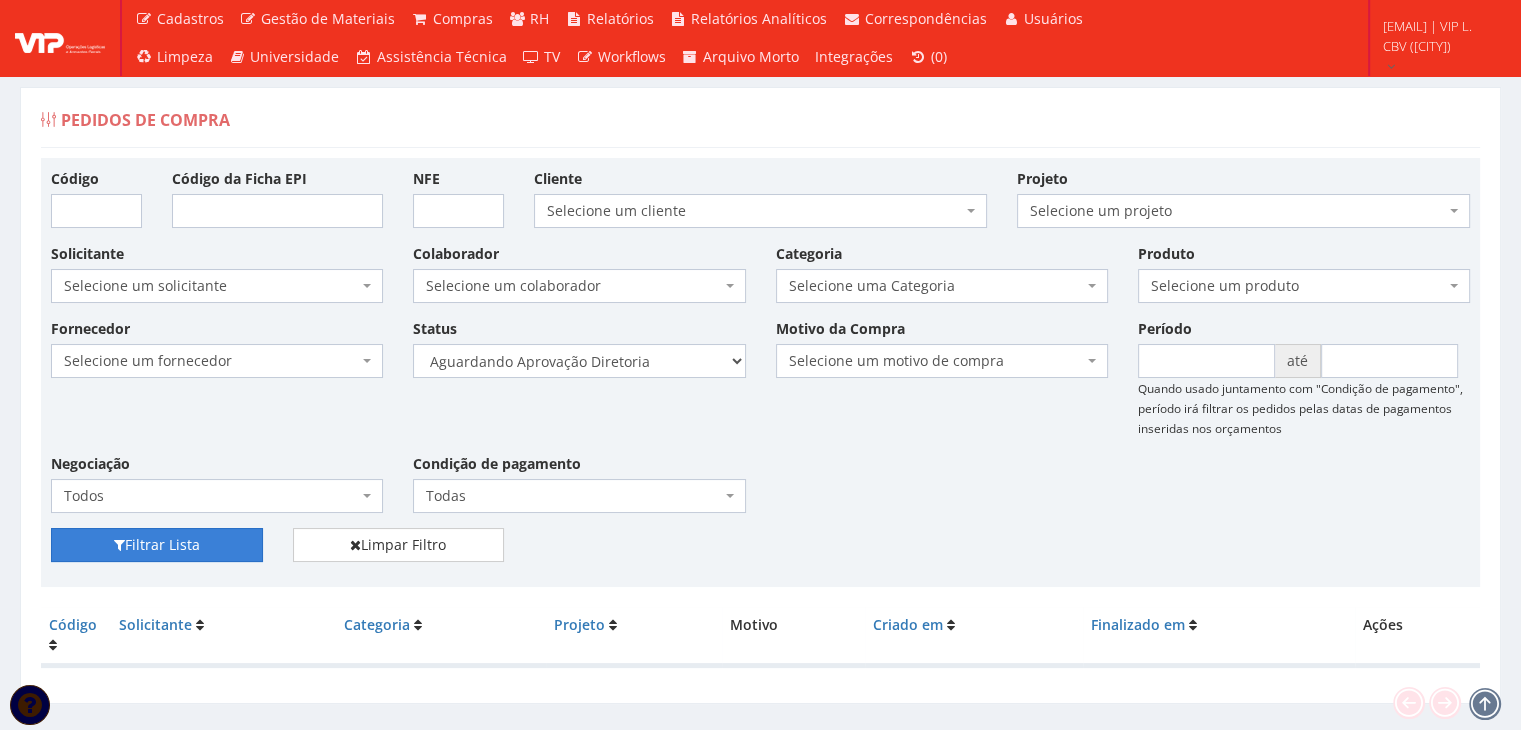 drag, startPoint x: 208, startPoint y: 528, endPoint x: 240, endPoint y: 525, distance: 32.140316 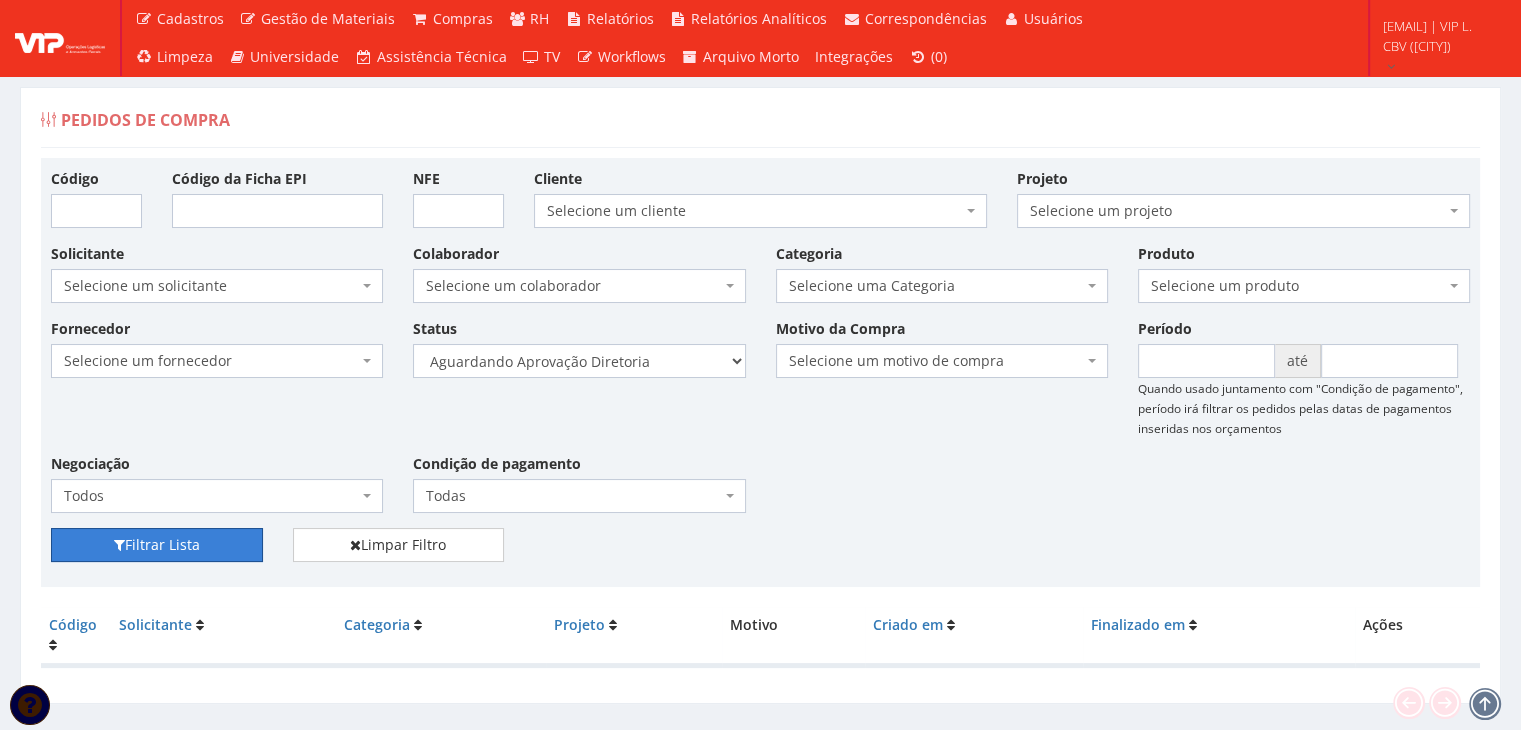 click on "Filtrar Lista" at bounding box center (157, 545) 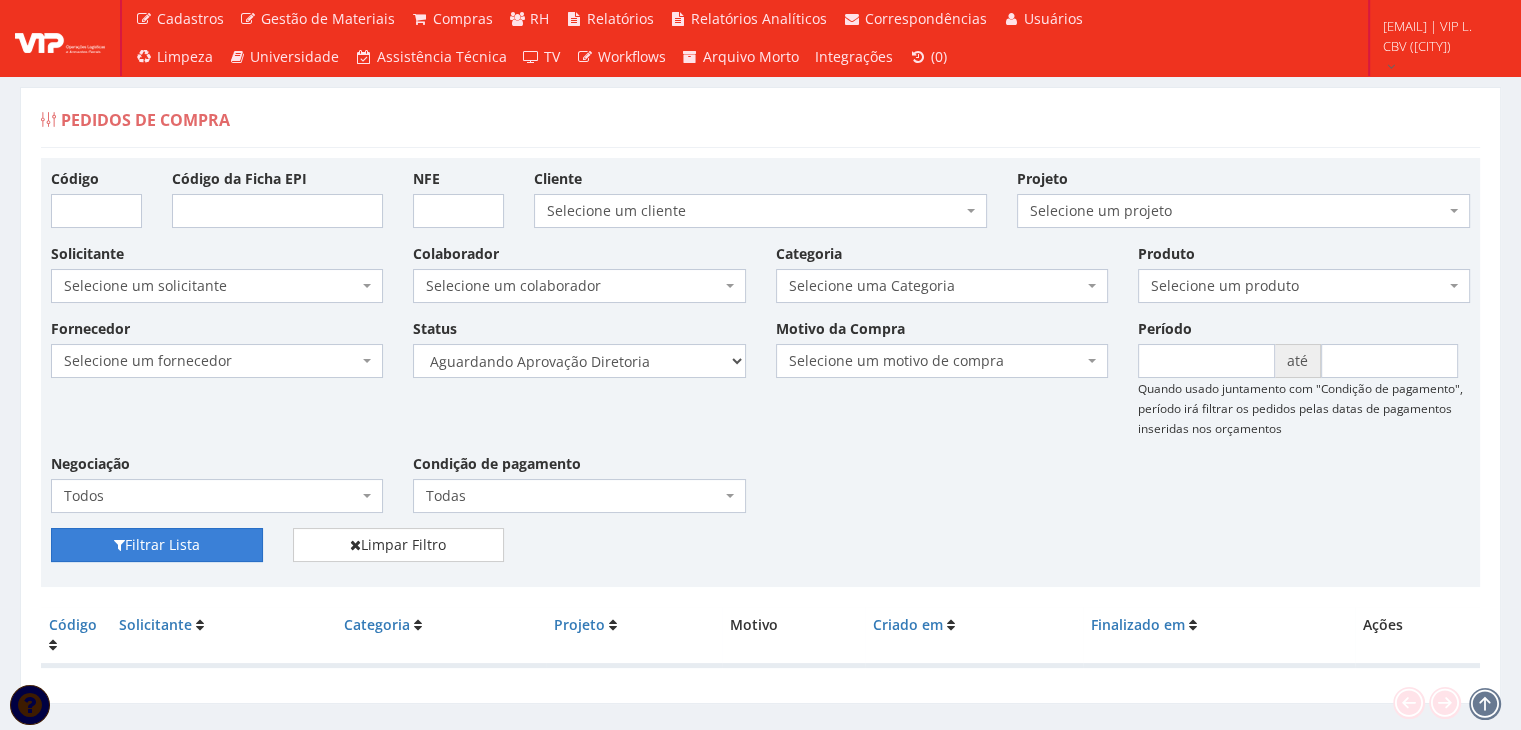 click on "Filtrar Lista" at bounding box center (157, 545) 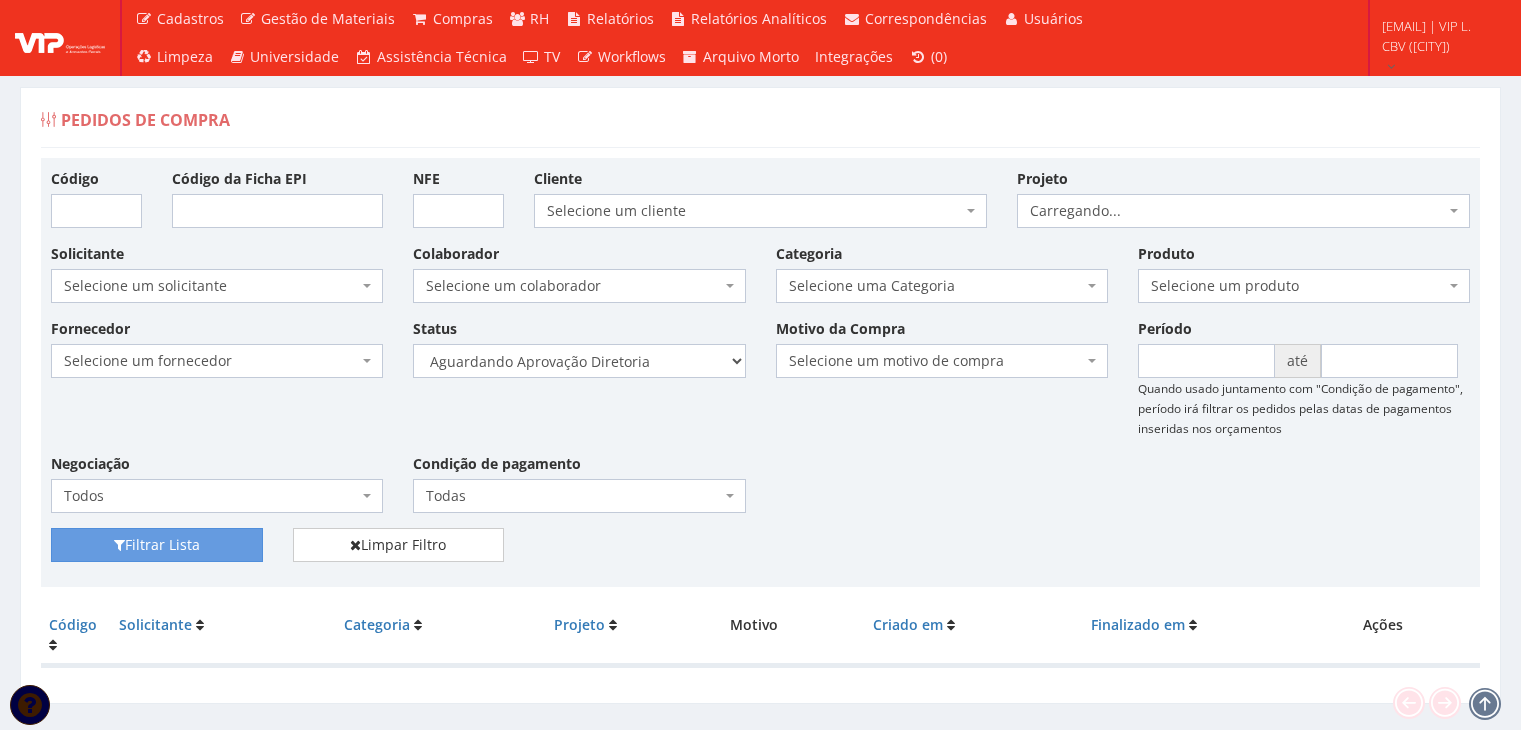 click on "Selecione um status Cancelado Aguardando Aprovação Diretoria Pedido Aprovado Aguardando Aprovação de Orçamento Orçamento Aprovado Compra Efetuada Entrega Efetuada Entrega Registrada" at bounding box center (579, 361) 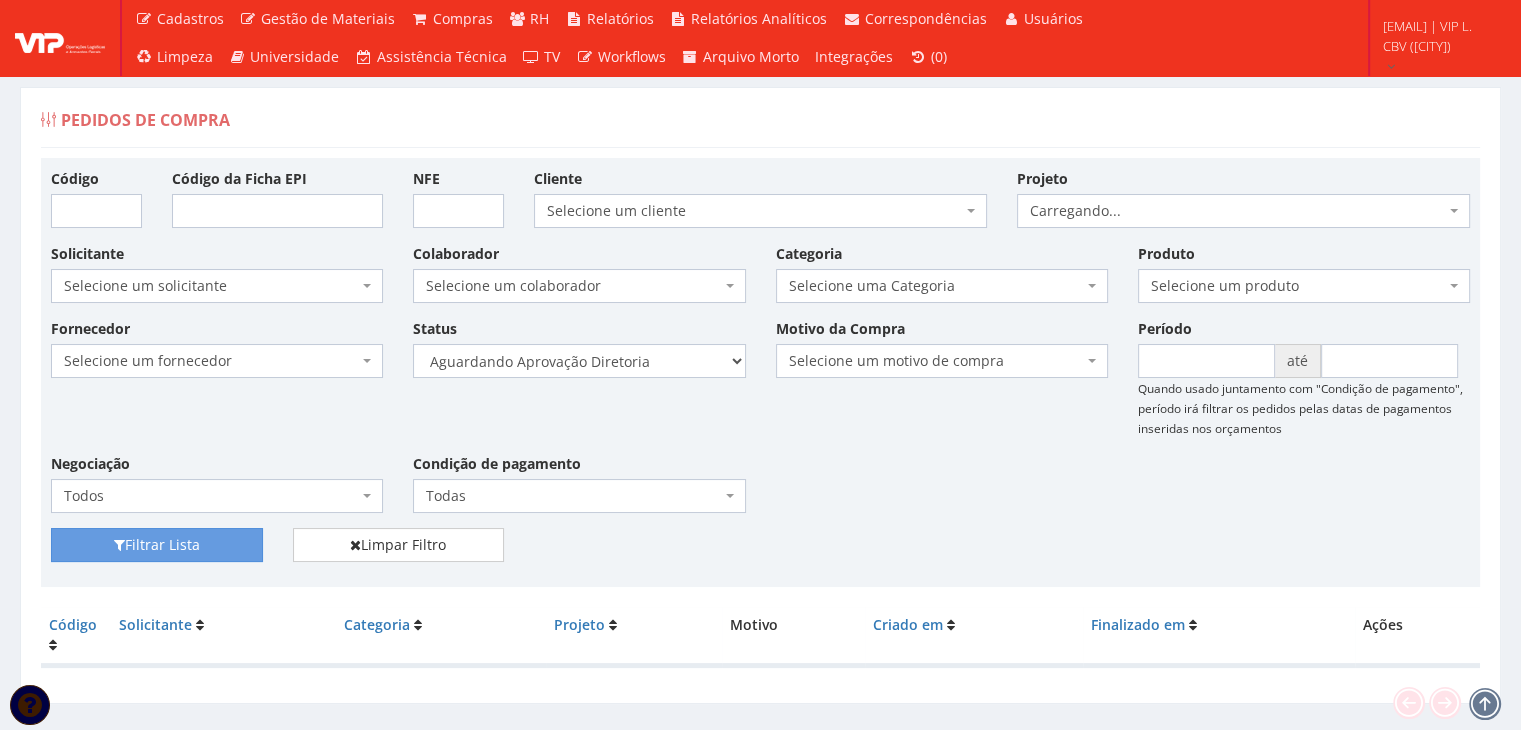 select on "4" 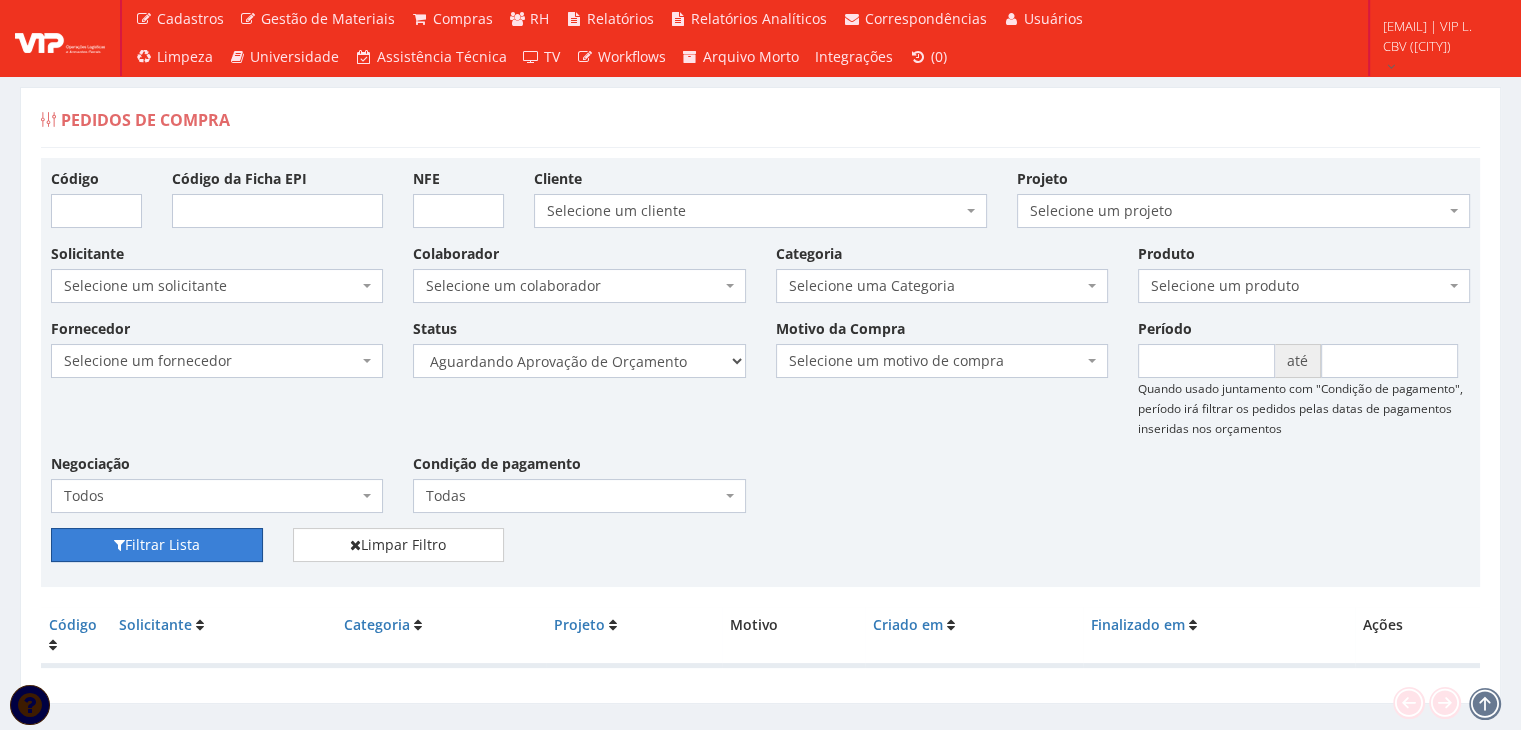 drag, startPoint x: 189, startPoint y: 535, endPoint x: 509, endPoint y: 481, distance: 324.52426 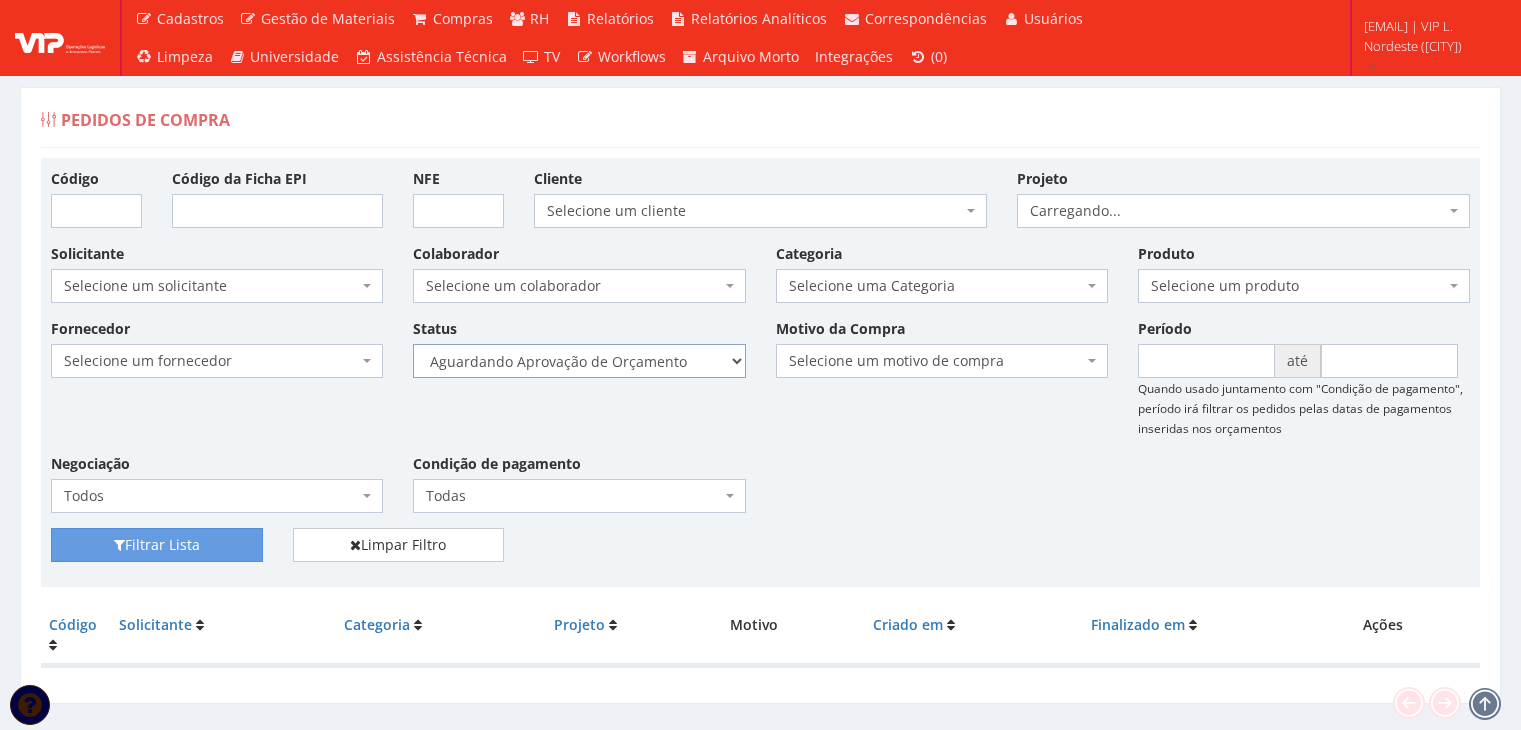 drag, startPoint x: 0, startPoint y: 0, endPoint x: 656, endPoint y: 376, distance: 756.1164 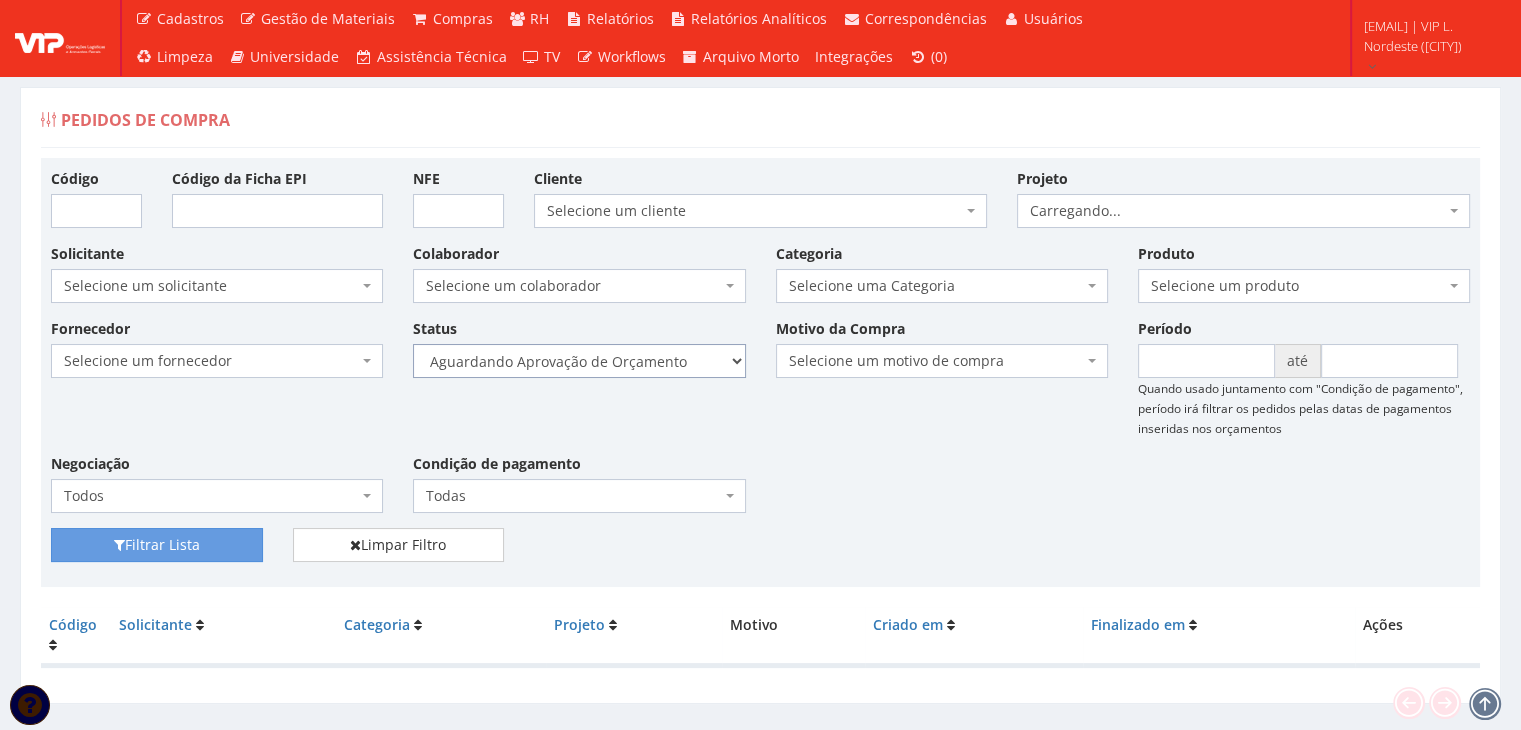click on "Selecione um status Cancelado Aguardando Aprovação Diretoria Pedido Aprovado Aguardando Aprovação de Orçamento Orçamento Aprovado Compra Efetuada Entrega Efetuada Entrega Registrada" at bounding box center [579, 361] 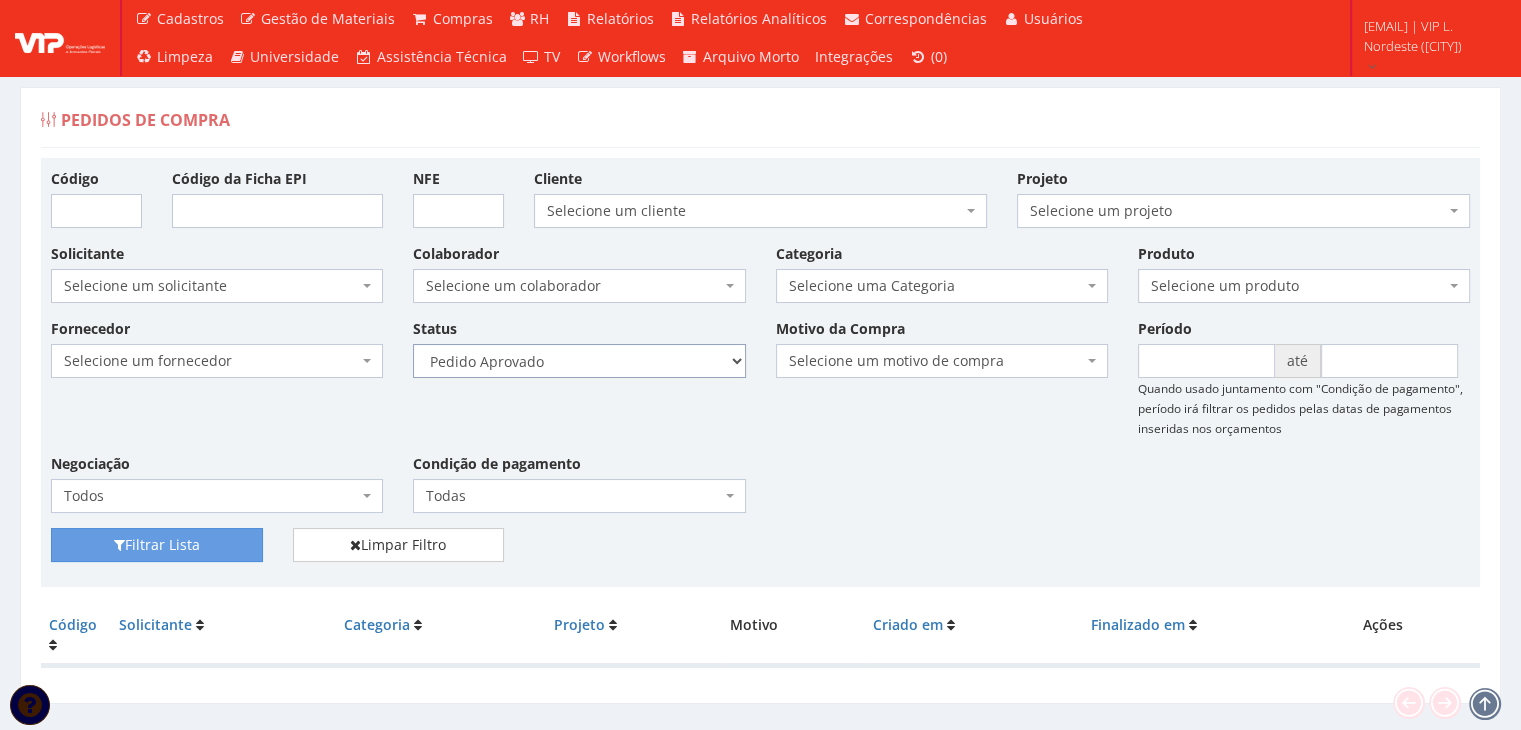 drag, startPoint x: 644, startPoint y: 358, endPoint x: 640, endPoint y: 371, distance: 13.601471 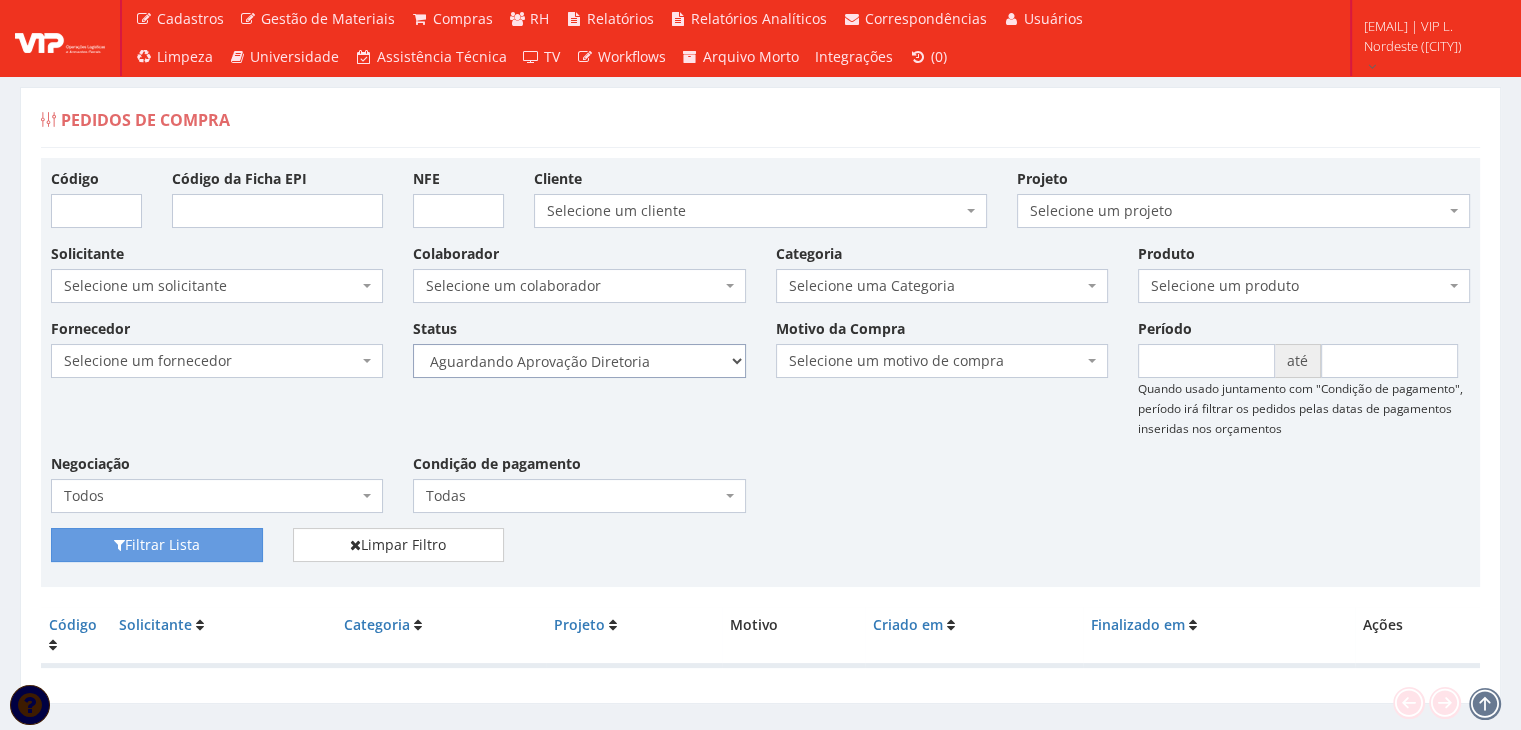 click on "Selecione um status Cancelado Aguardando Aprovação Diretoria Pedido Aprovado Aguardando Aprovação de Orçamento Orçamento Aprovado Compra Efetuada Entrega Efetuada Entrega Registrada" at bounding box center [579, 361] 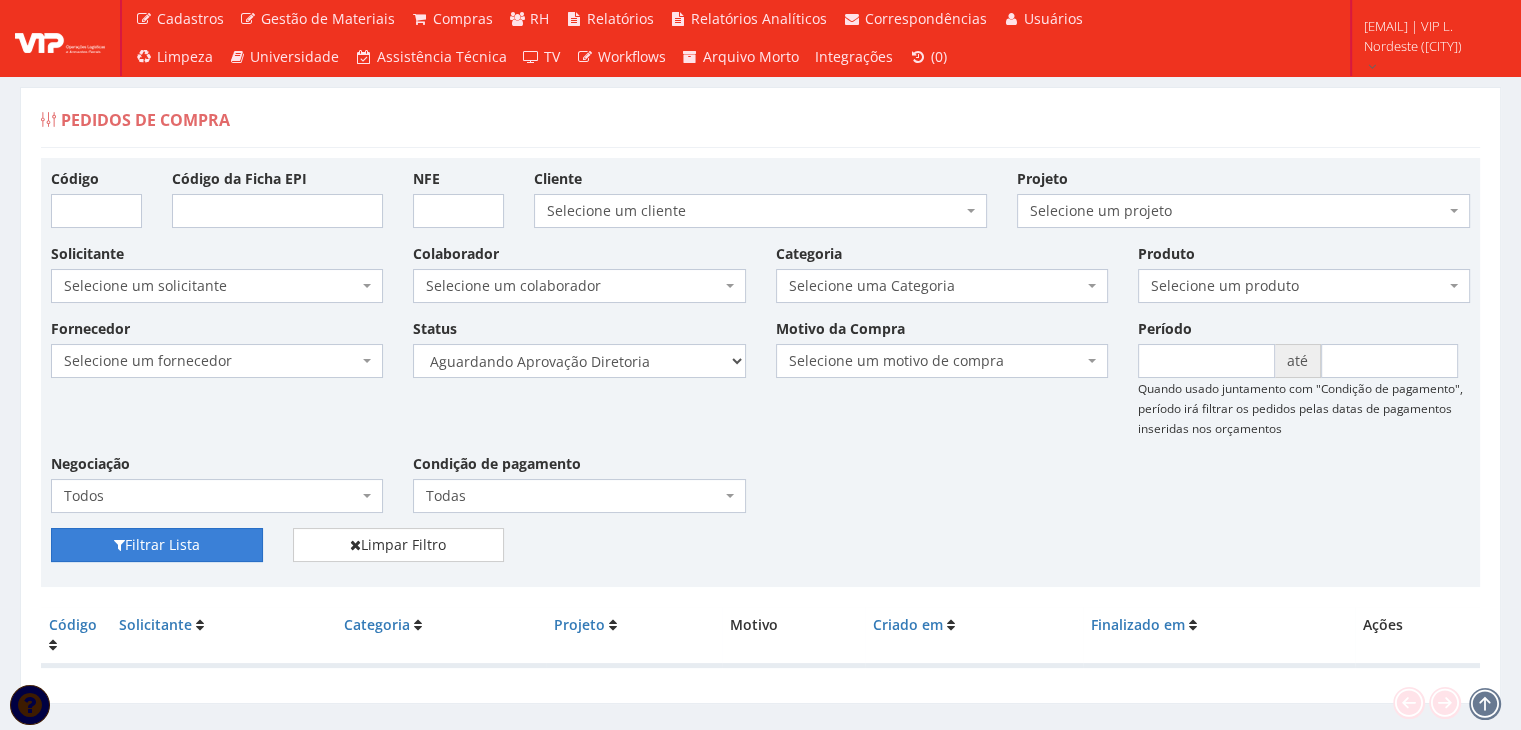 click on "Filtrar Lista" at bounding box center [157, 545] 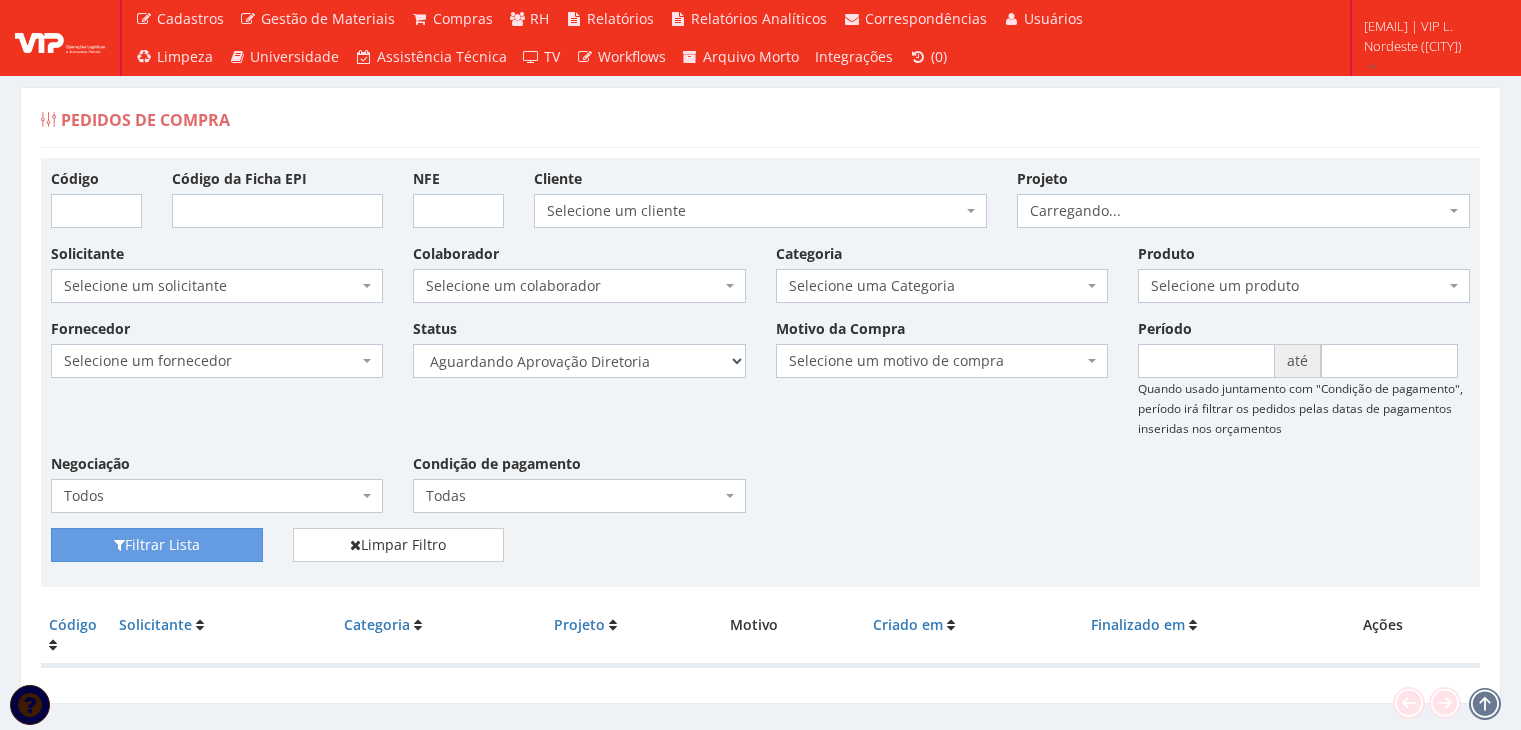 scroll, scrollTop: 0, scrollLeft: 0, axis: both 